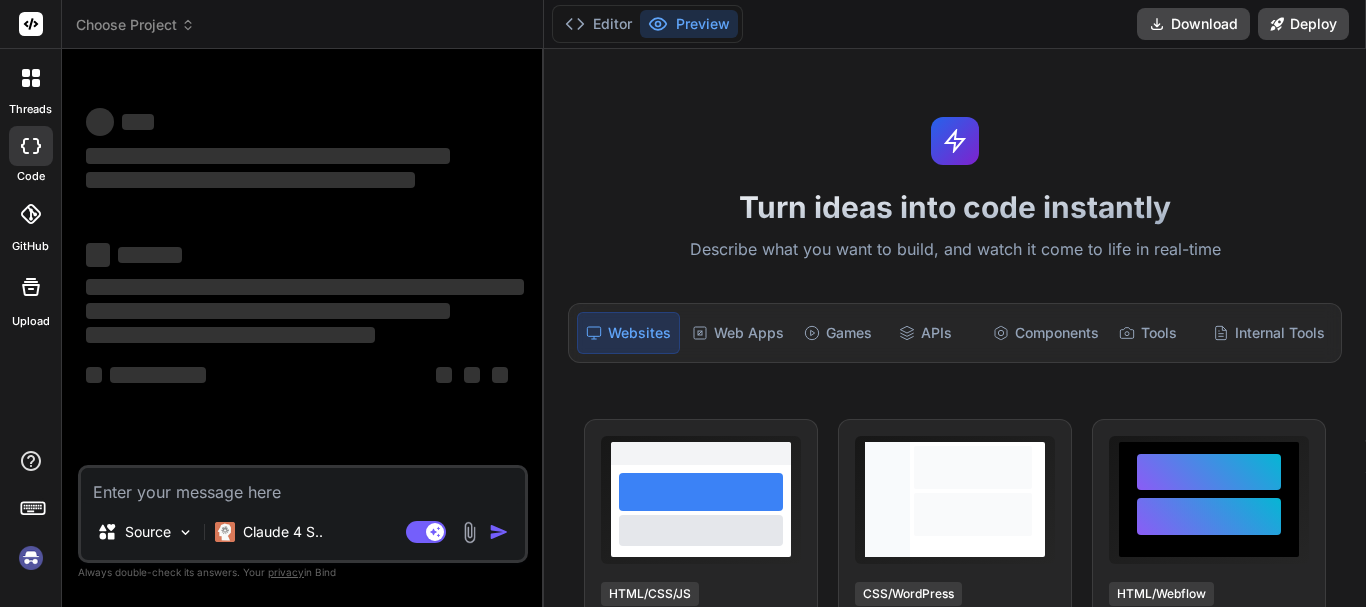 scroll, scrollTop: 0, scrollLeft: 0, axis: both 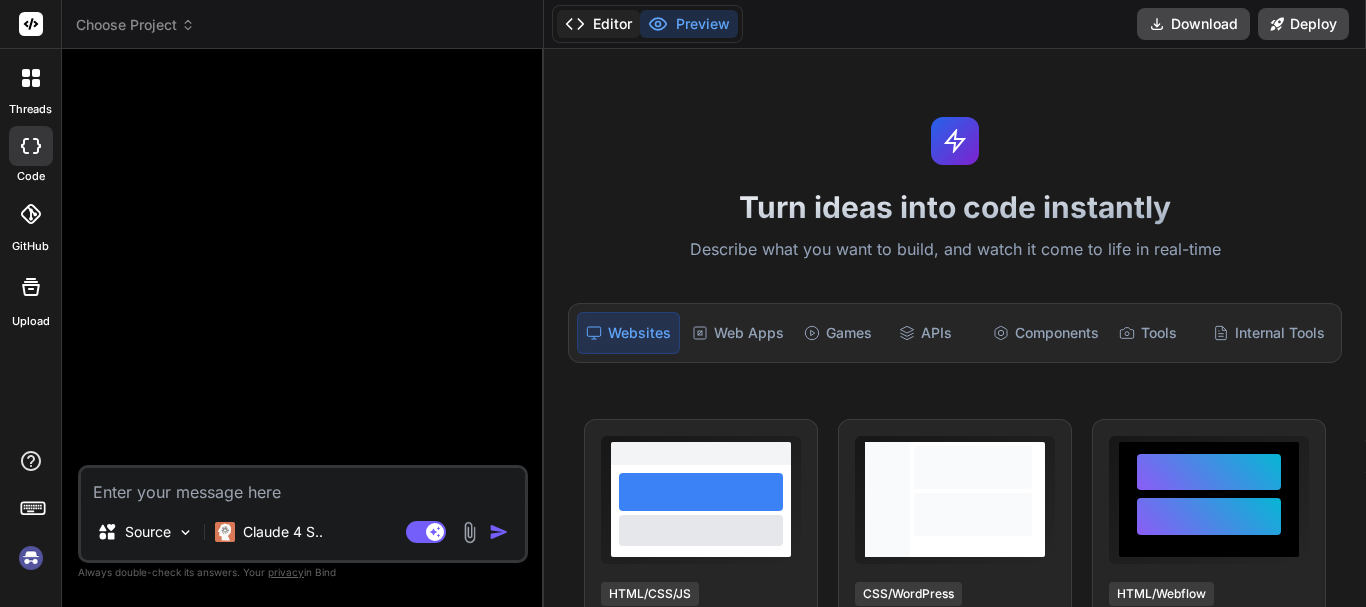 click on "Editor" at bounding box center [598, 24] 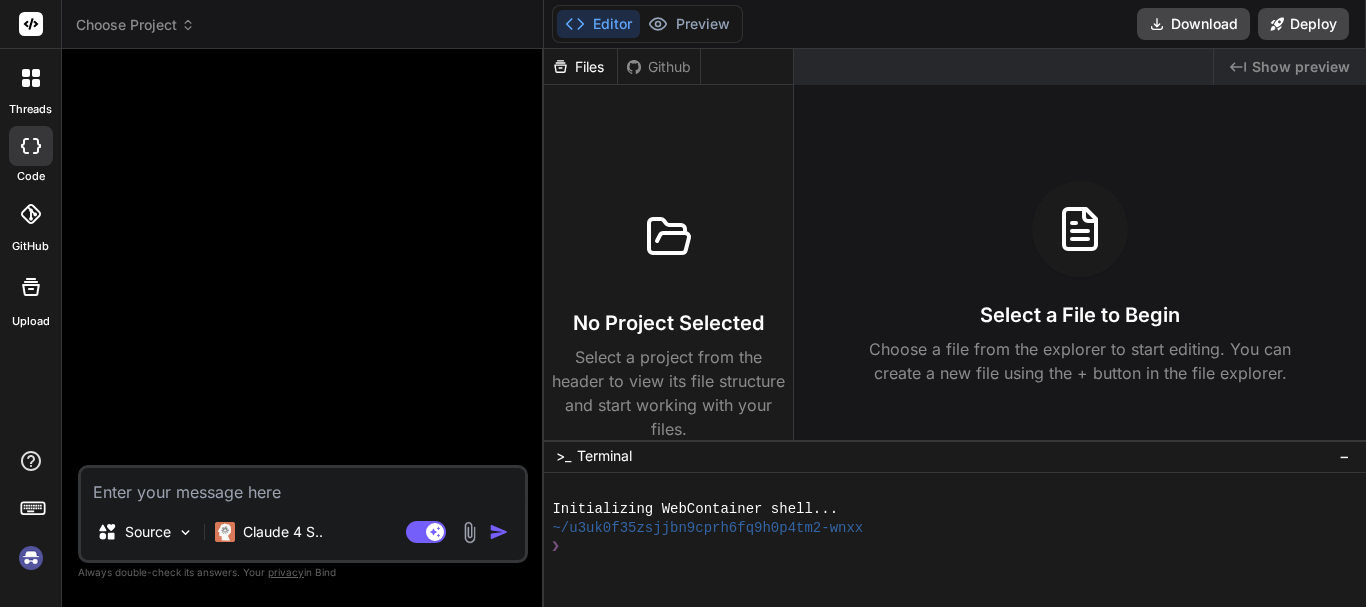click at bounding box center (303, 486) 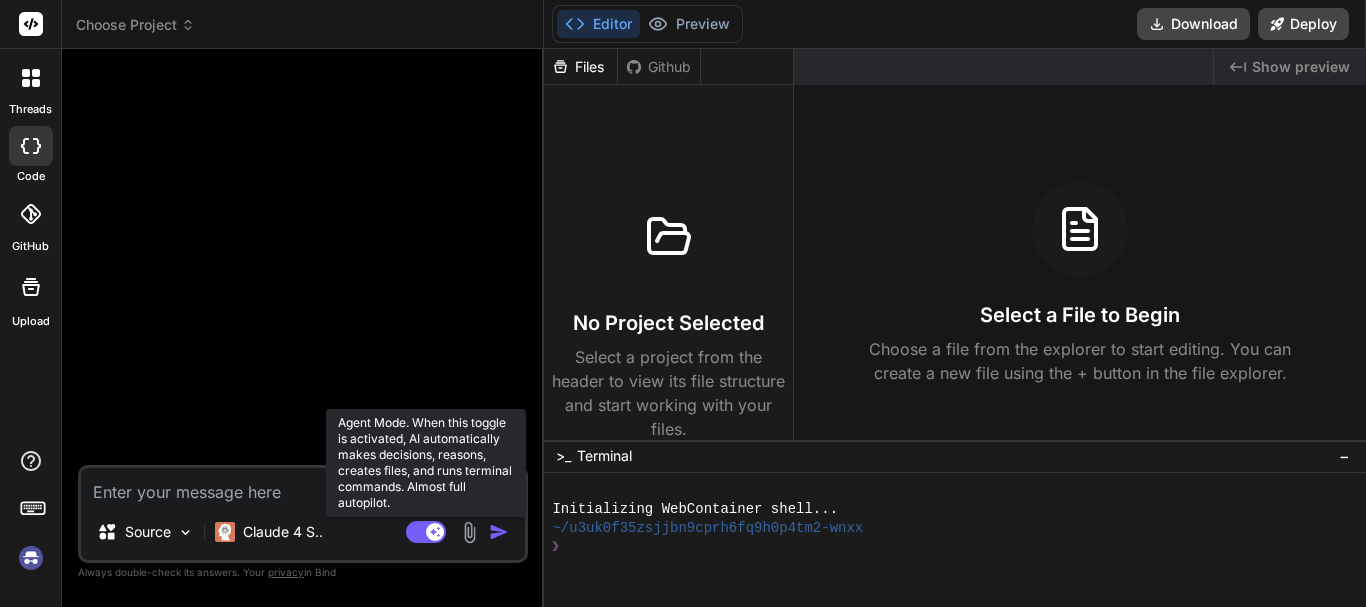 click 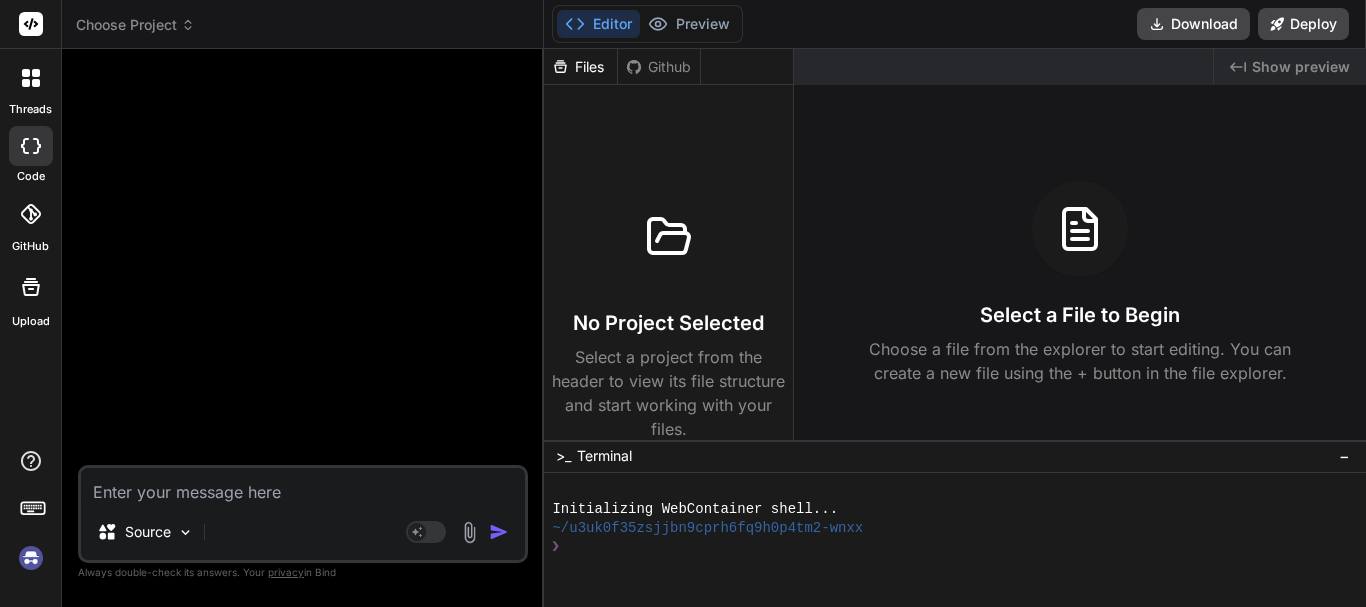 click at bounding box center (303, 486) 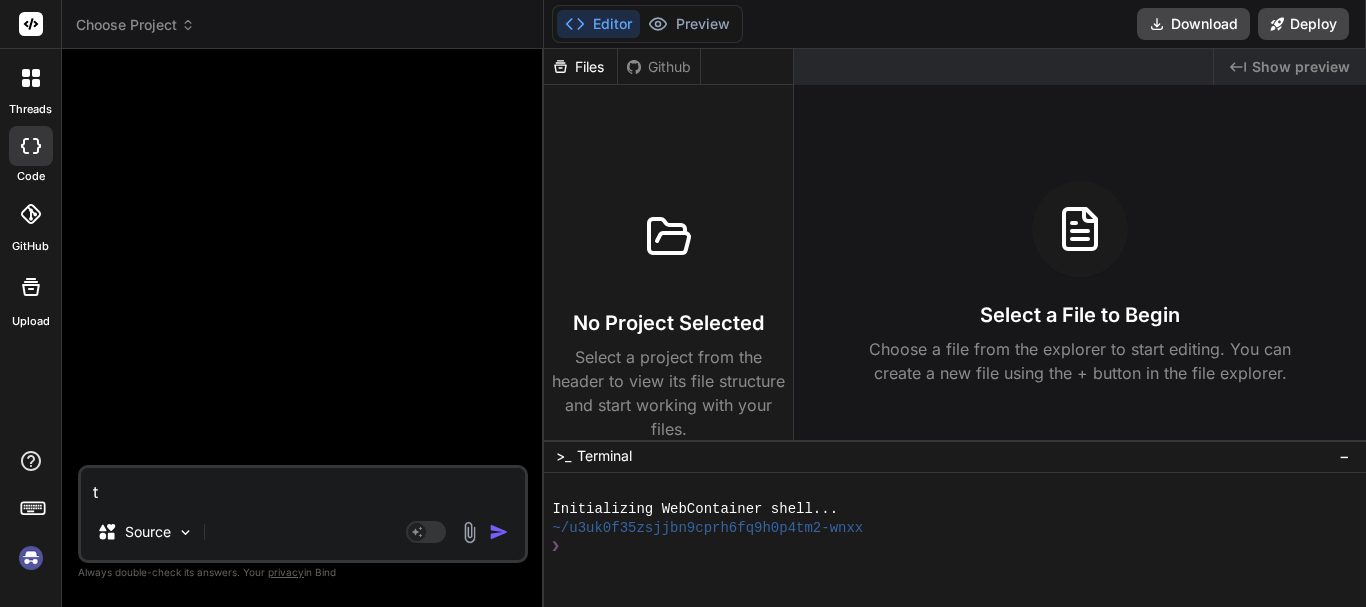 type on "th" 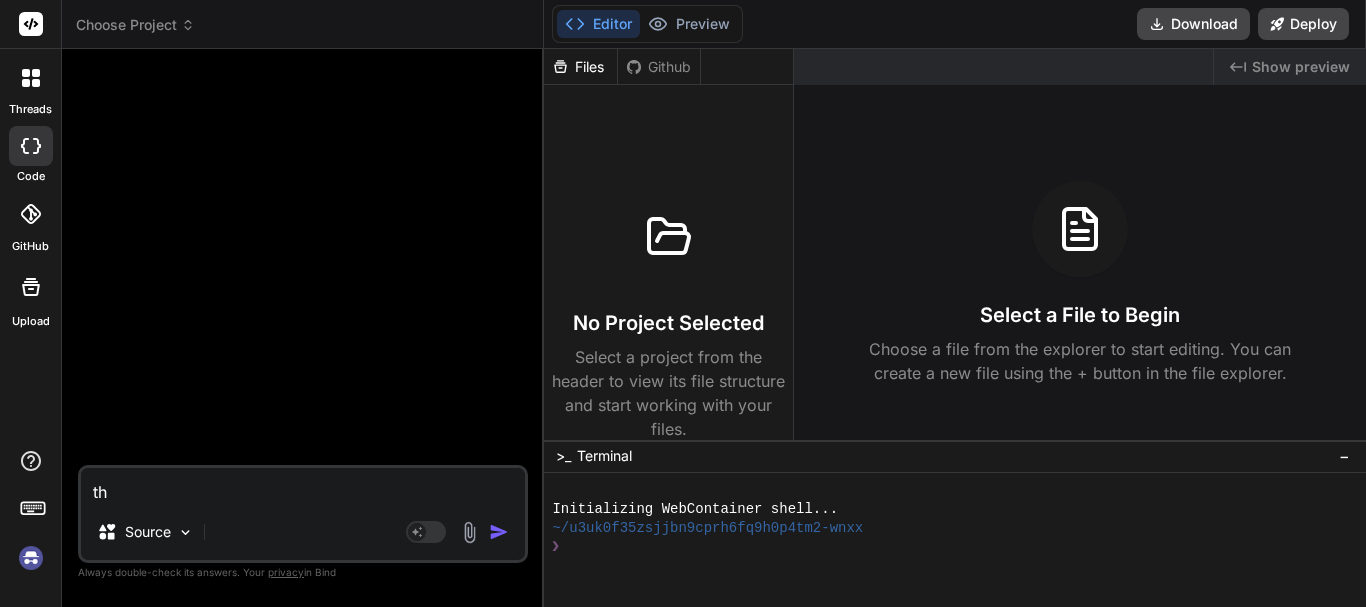 type on "thi" 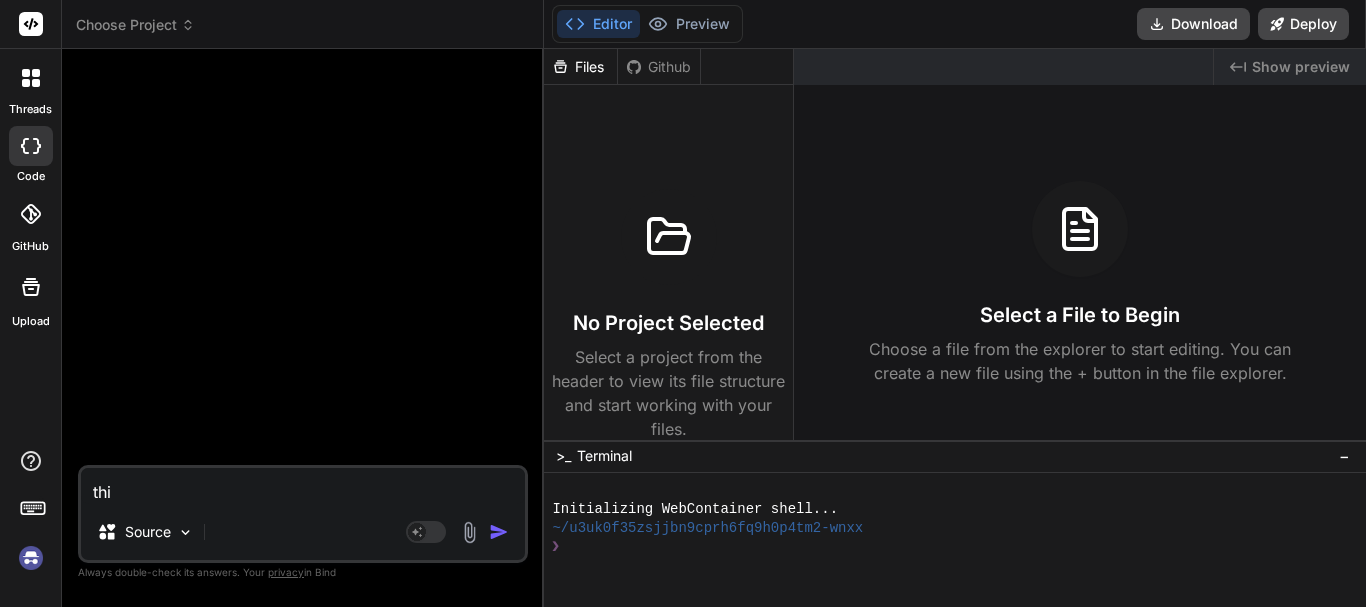 type on "this" 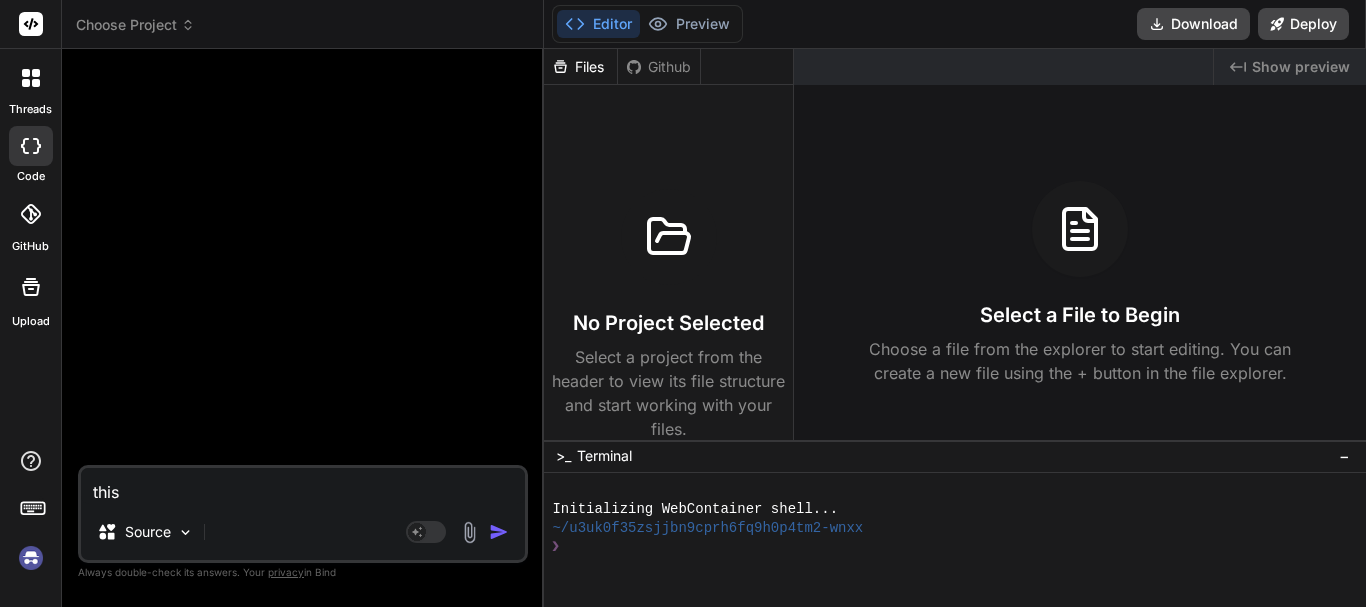 type on "this" 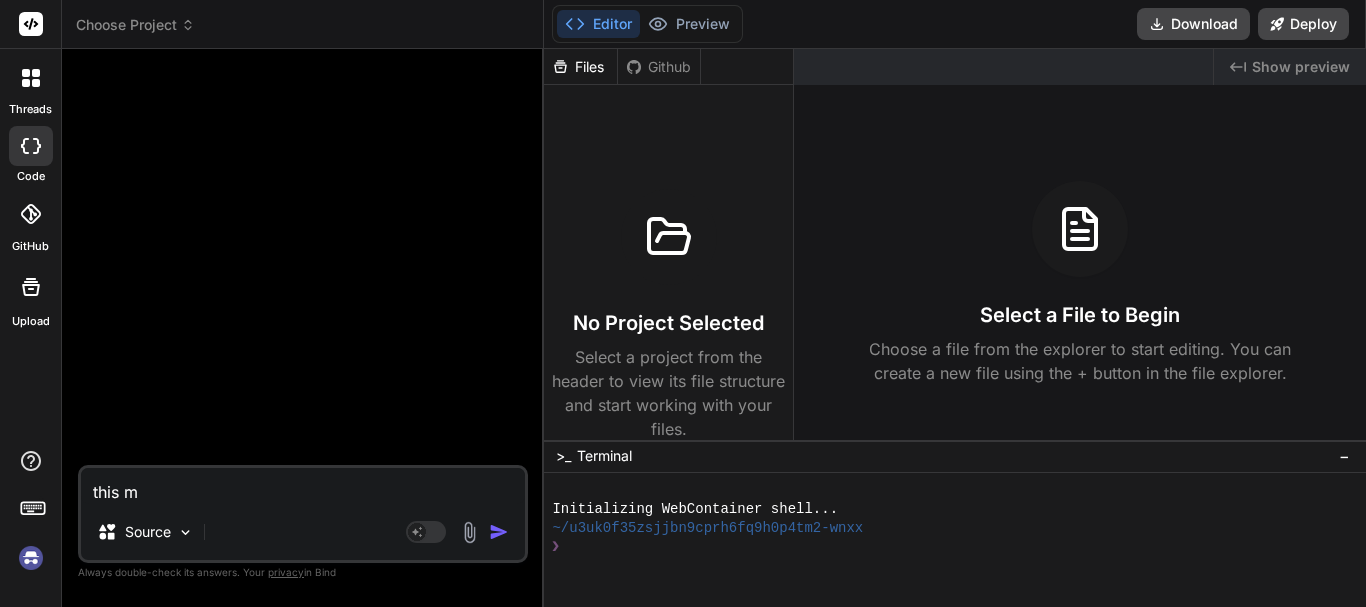 type on "this my" 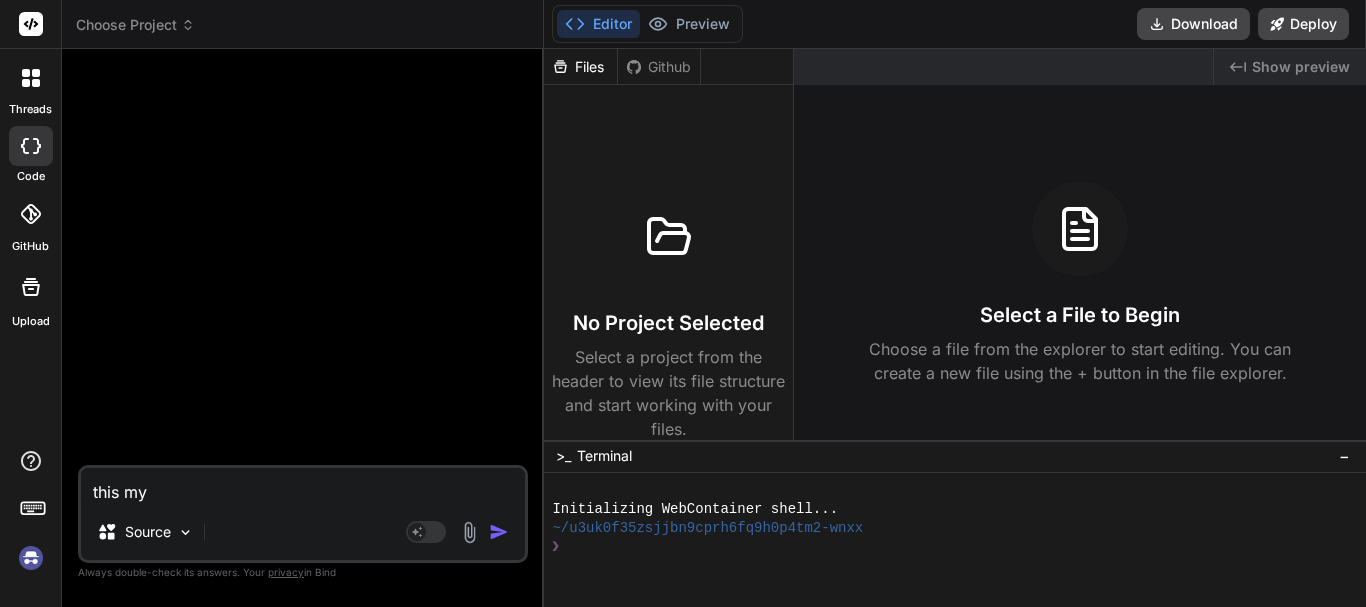 type on "this my" 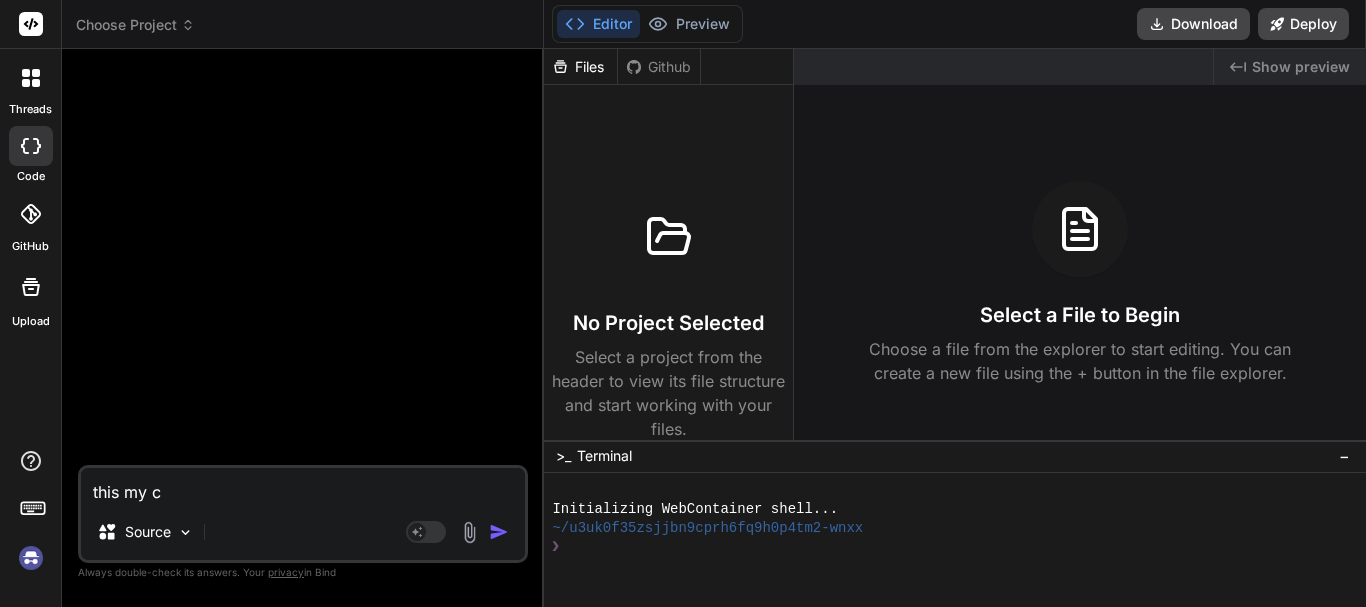 type on "this my co" 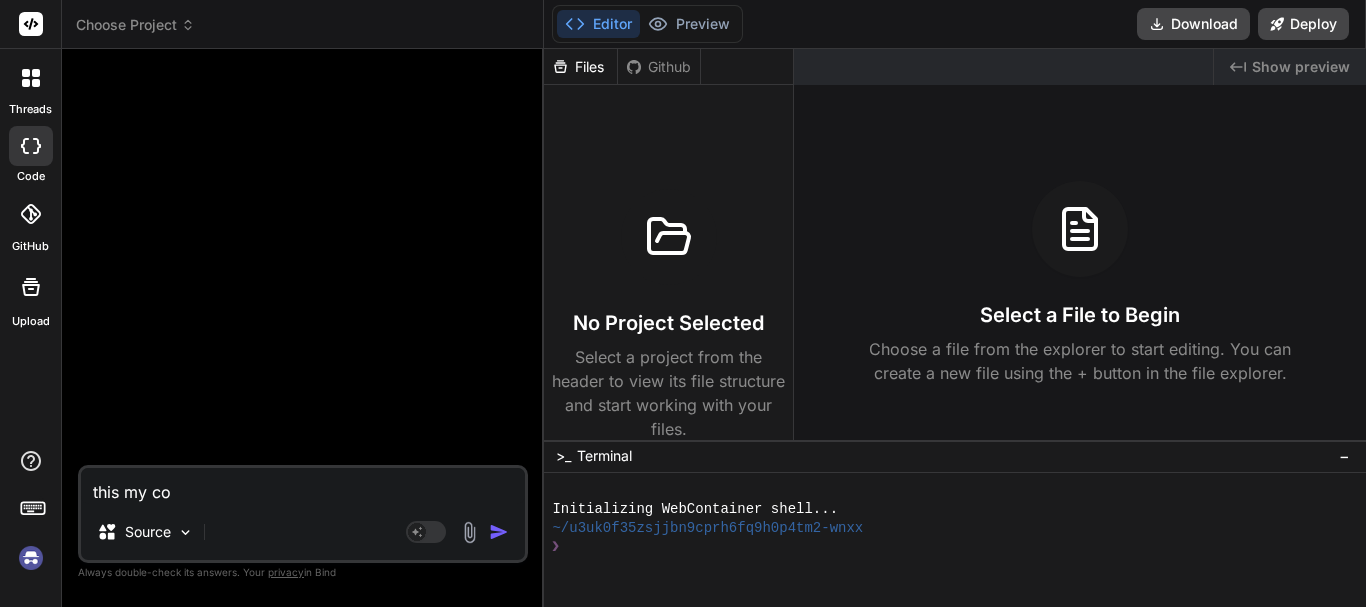 type on "x" 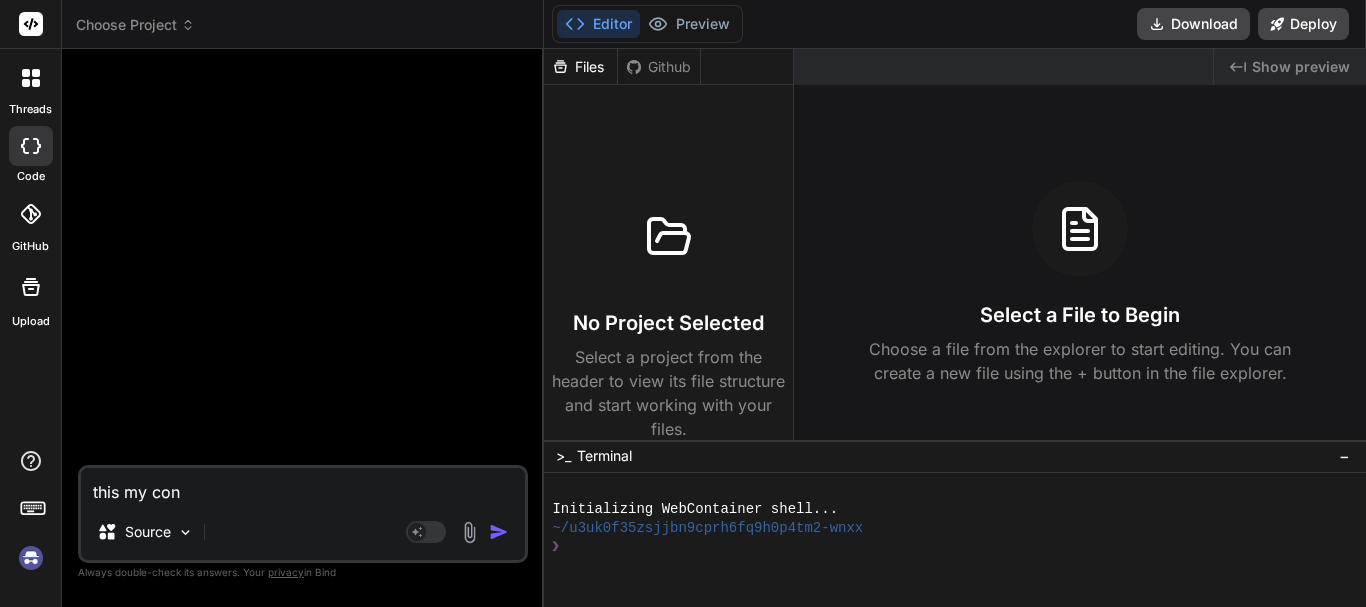 type on "this my cont" 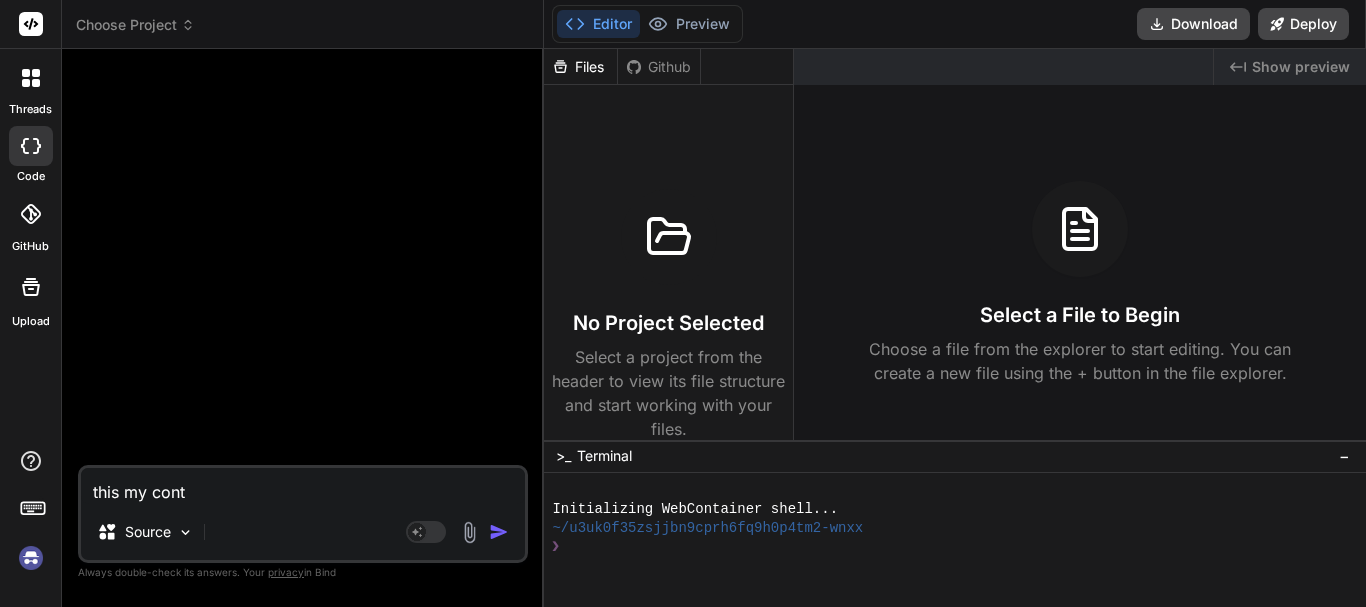 type on "this my contr" 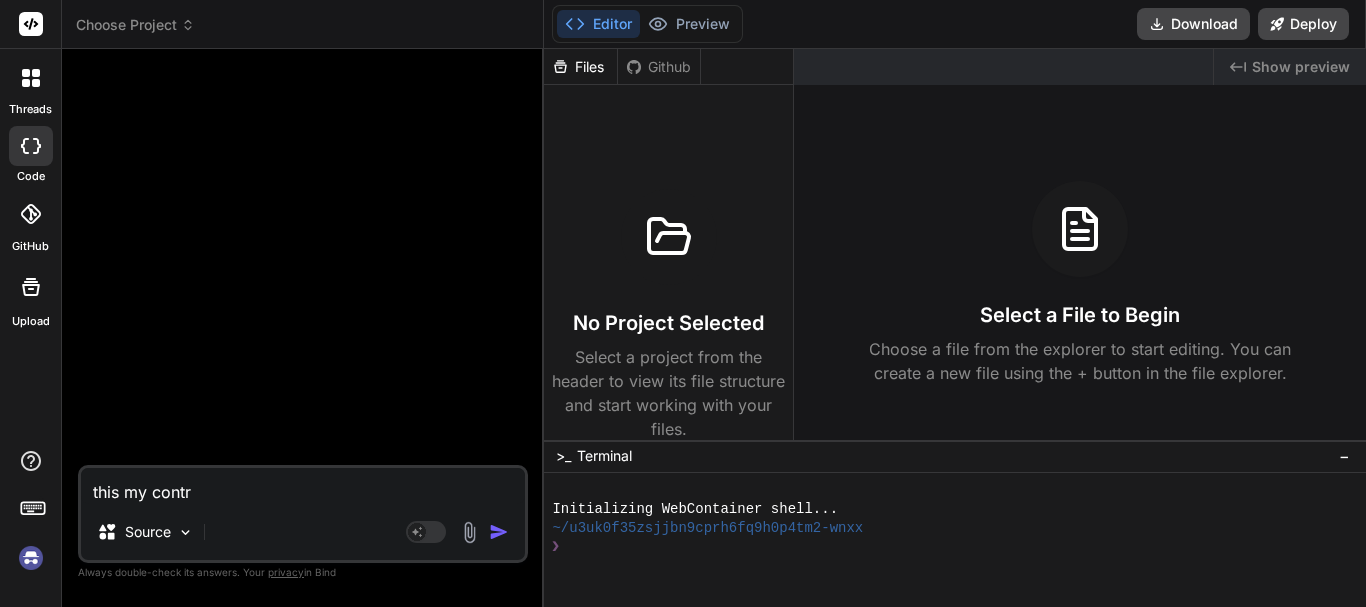 type on "x" 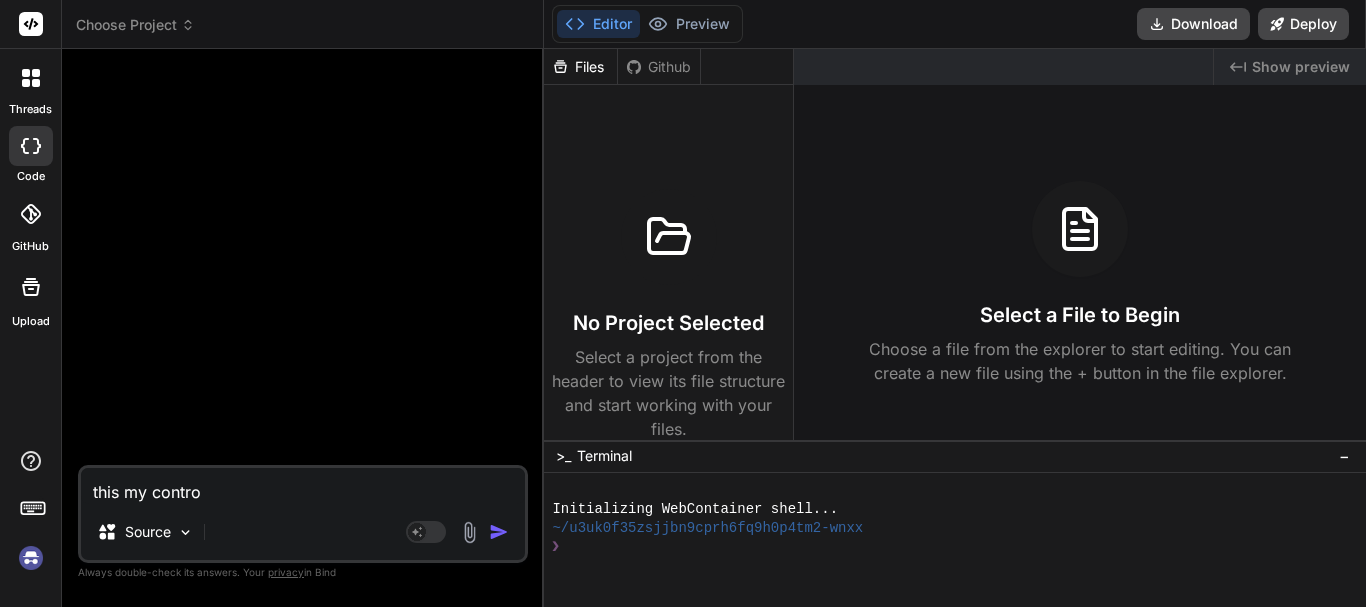 type on "this my control" 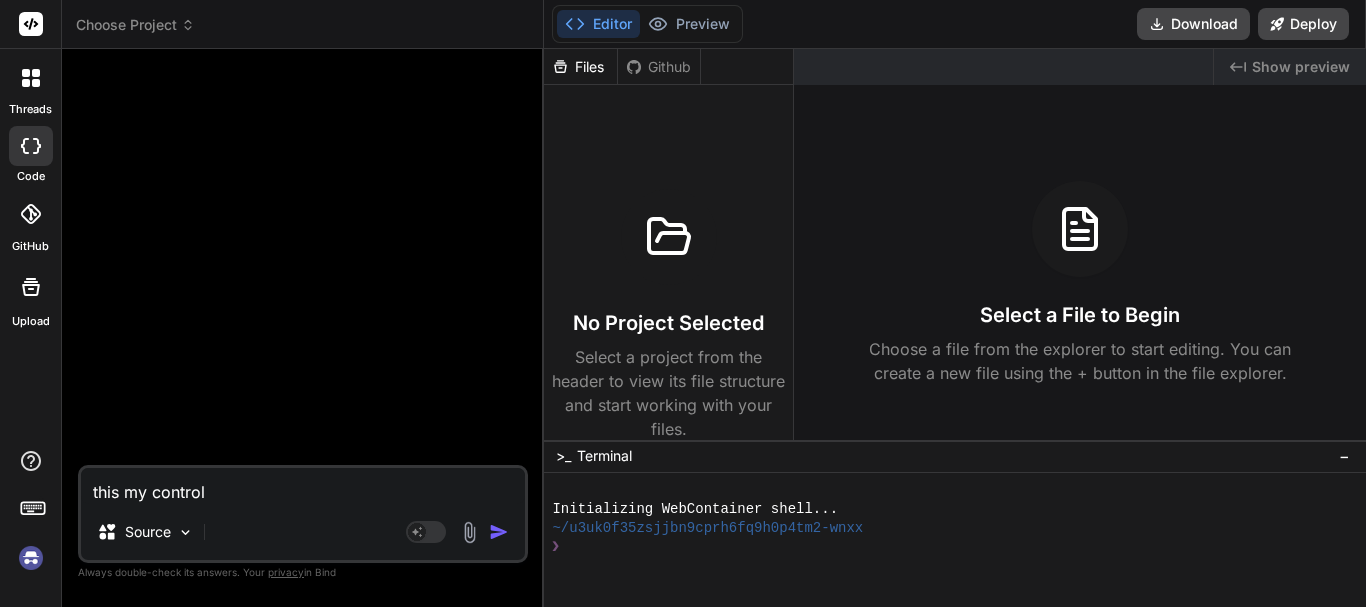 type on "this my controll" 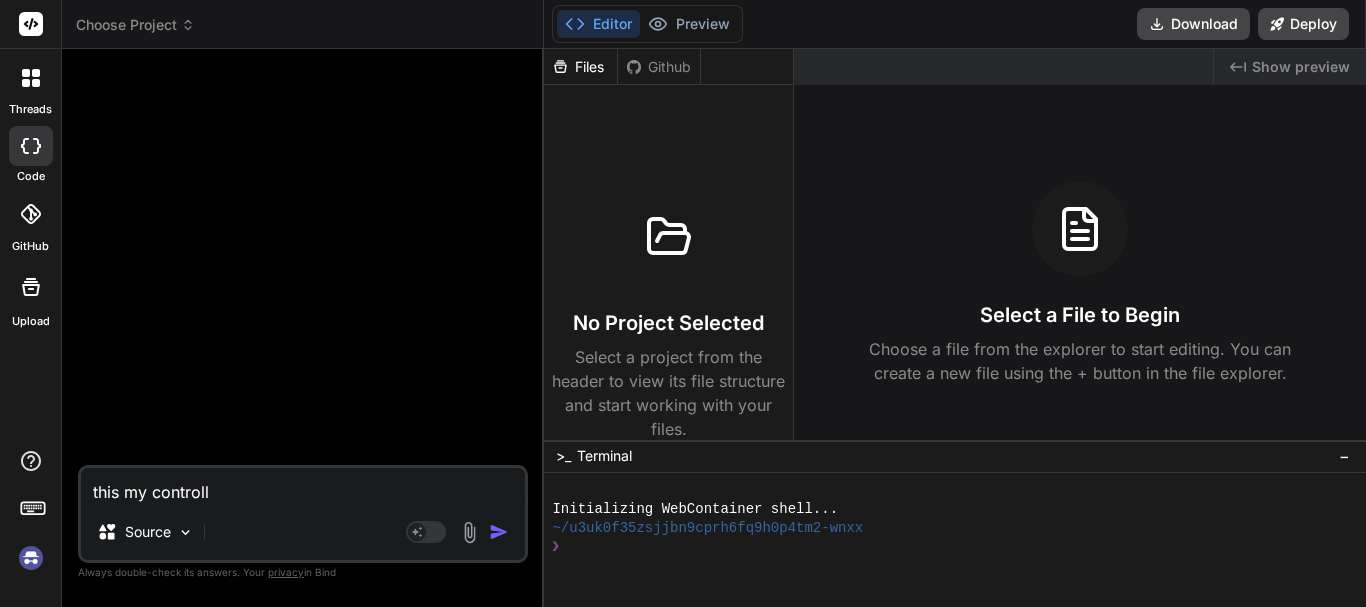 type on "this my controlle" 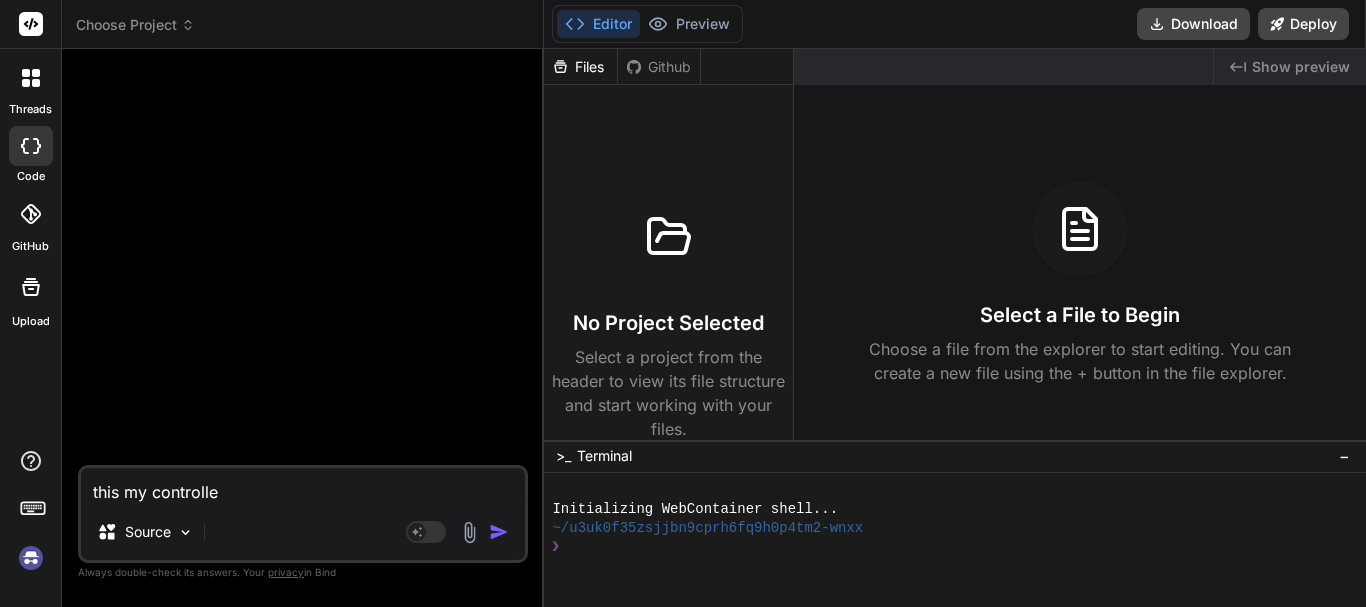 type on "this my controller" 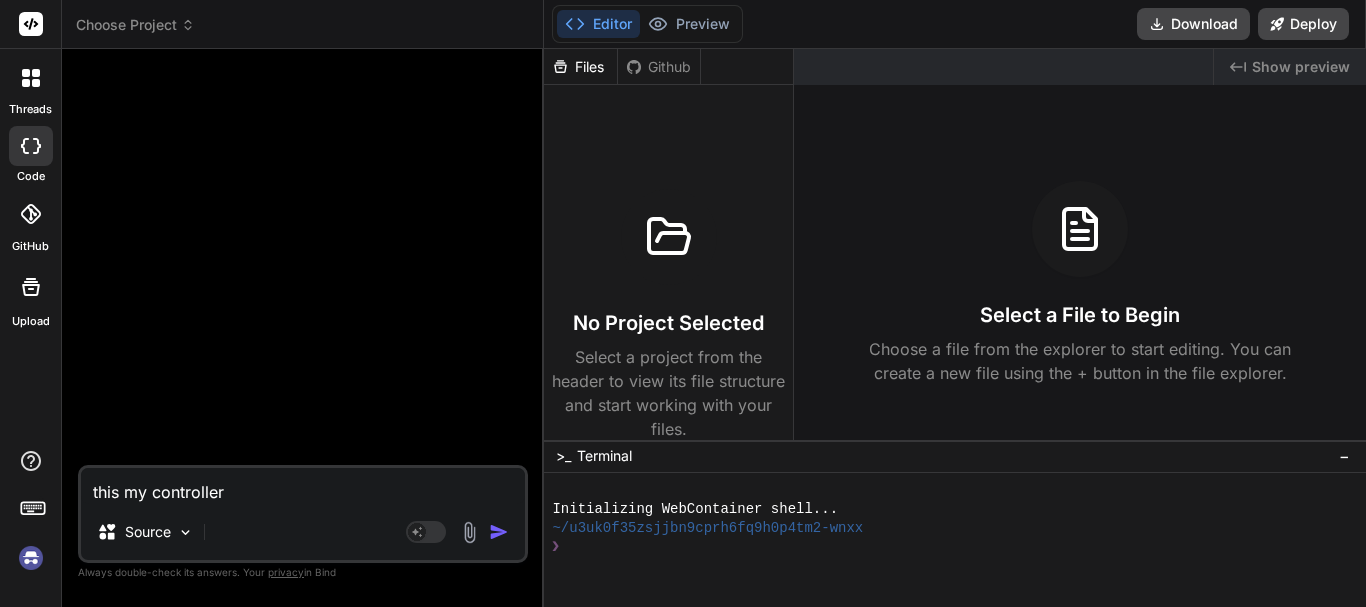 type on "this my controller" 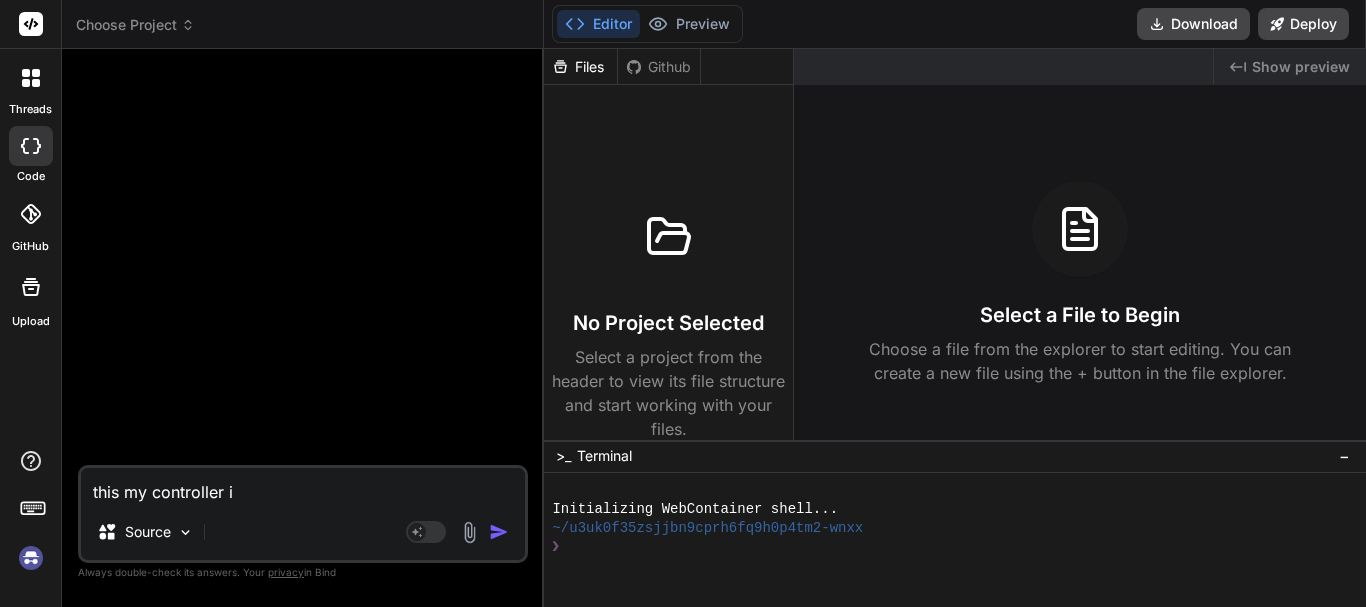type on "this my controller is" 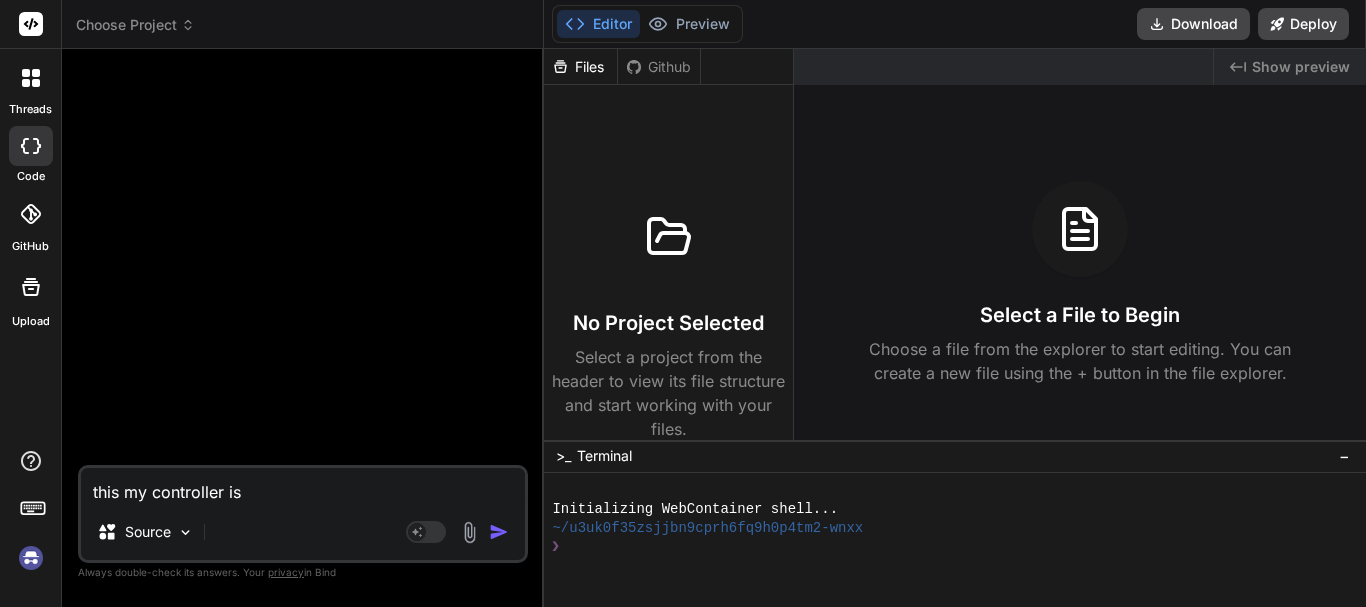 type on "this my controller is" 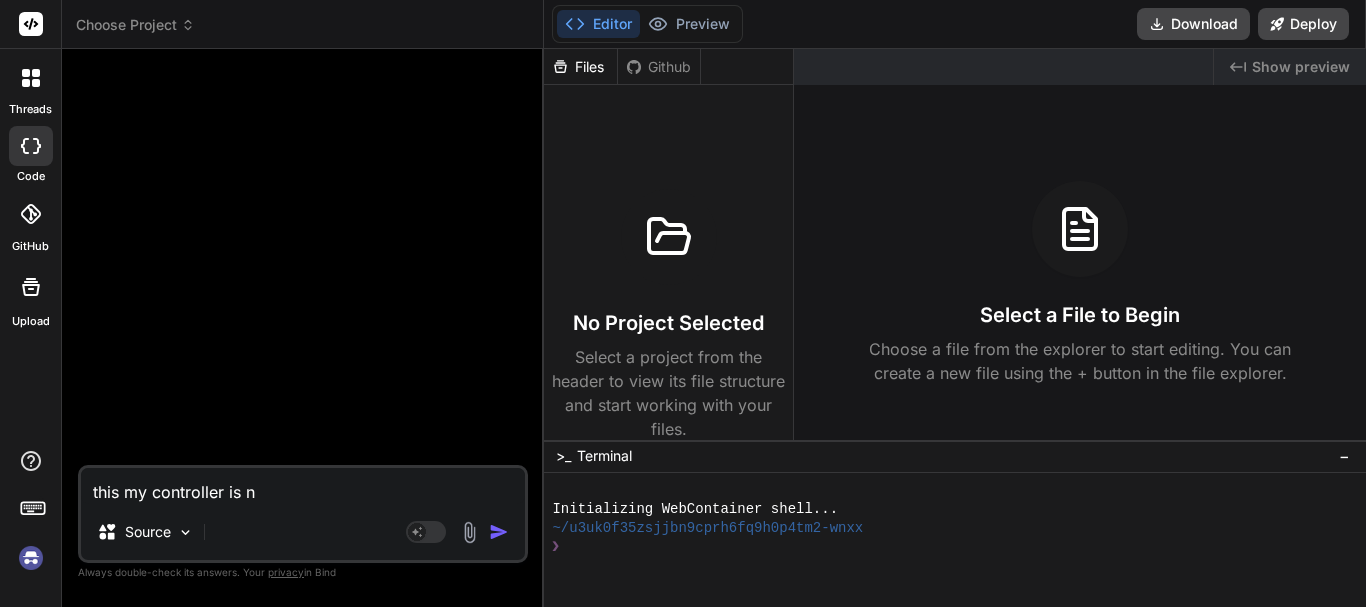 type on "this my controller is no" 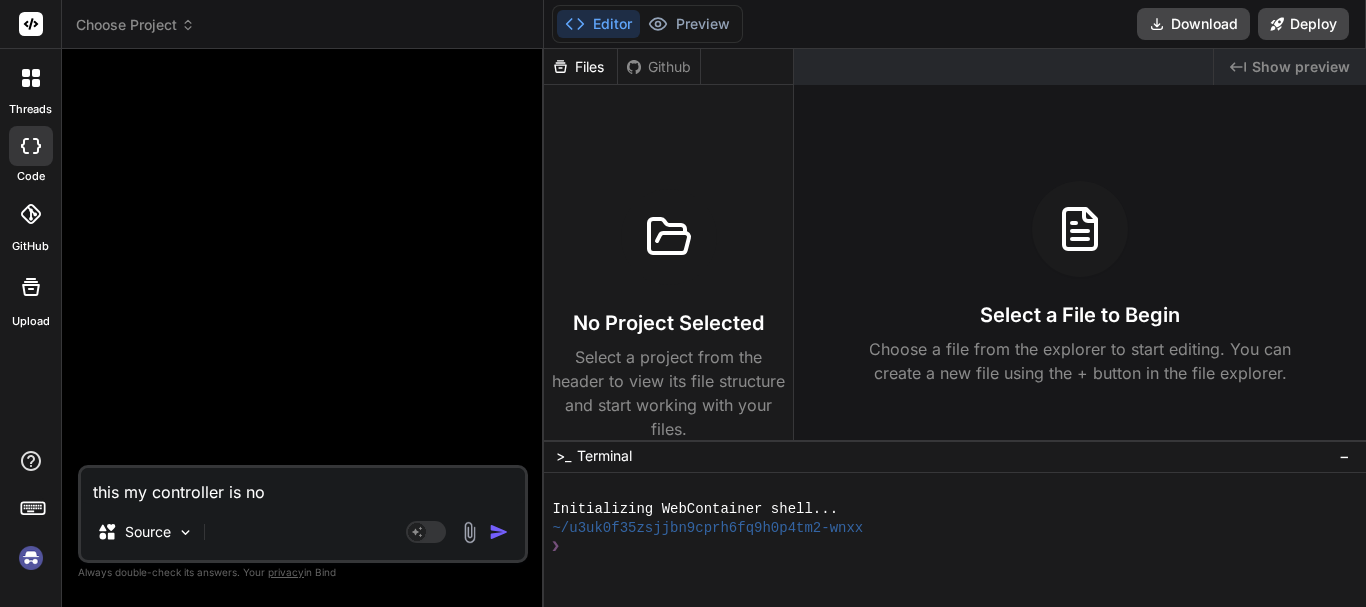 type on "this my controller is not" 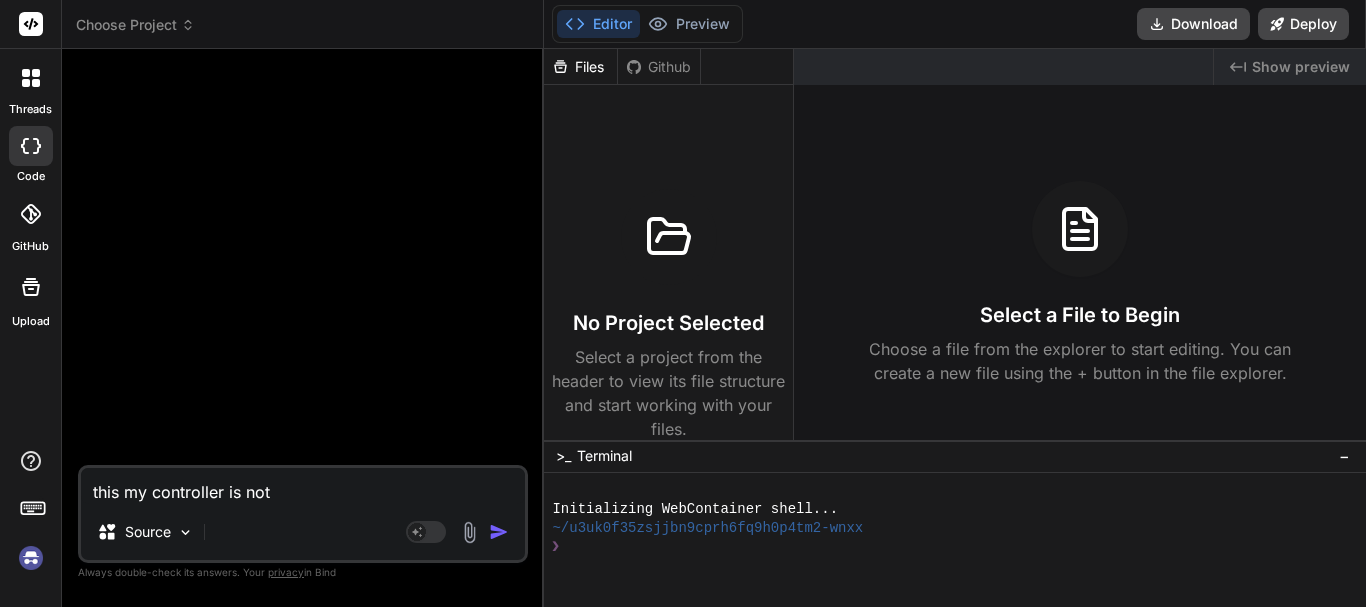 type on "this my controller is not" 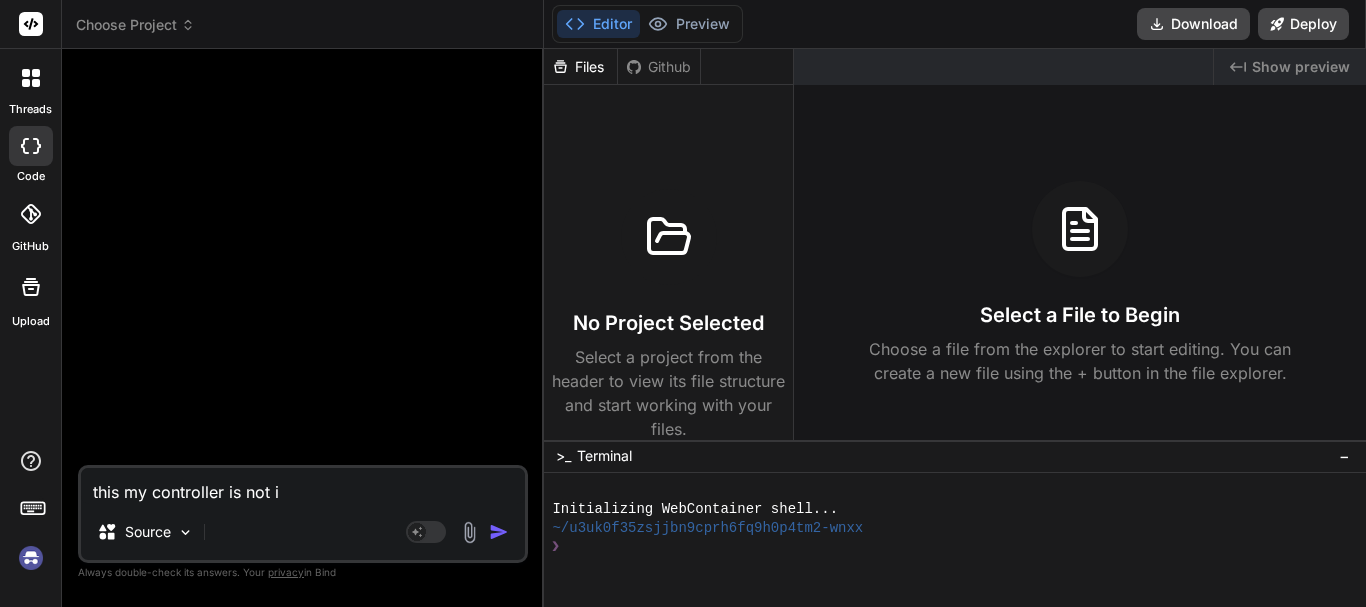 type on "this my controller is not in" 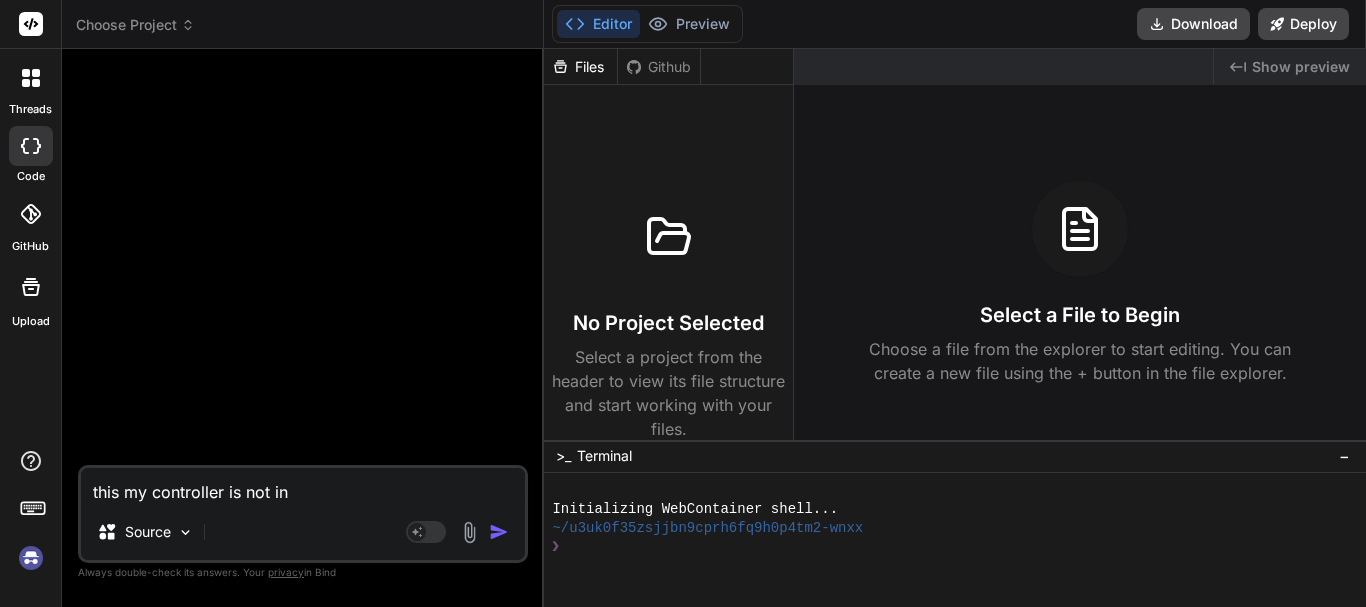 type on "this my controller is not ins" 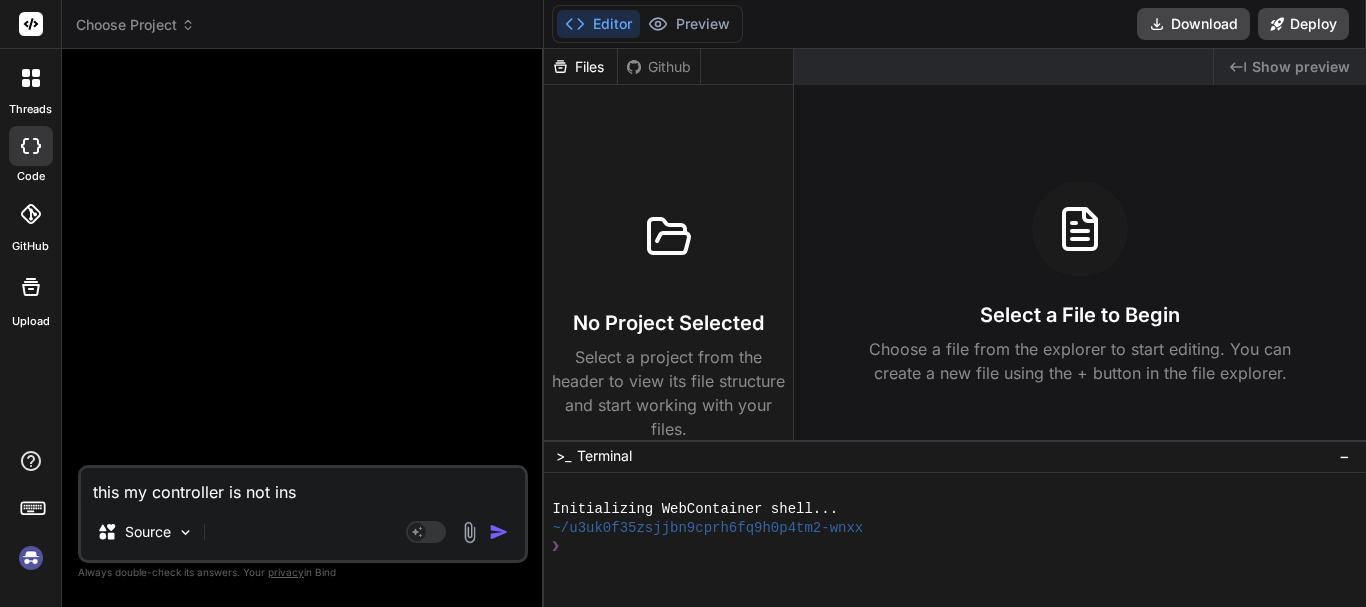type on "this my controller is not inse" 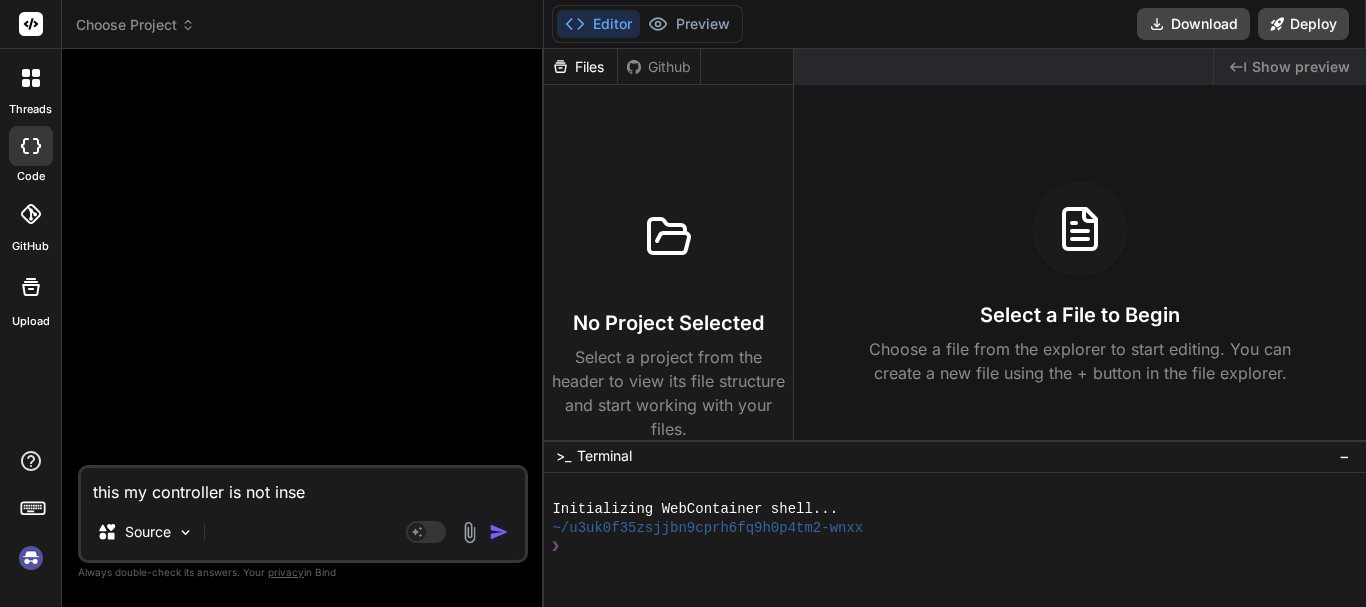 type on "this my controller is not inser" 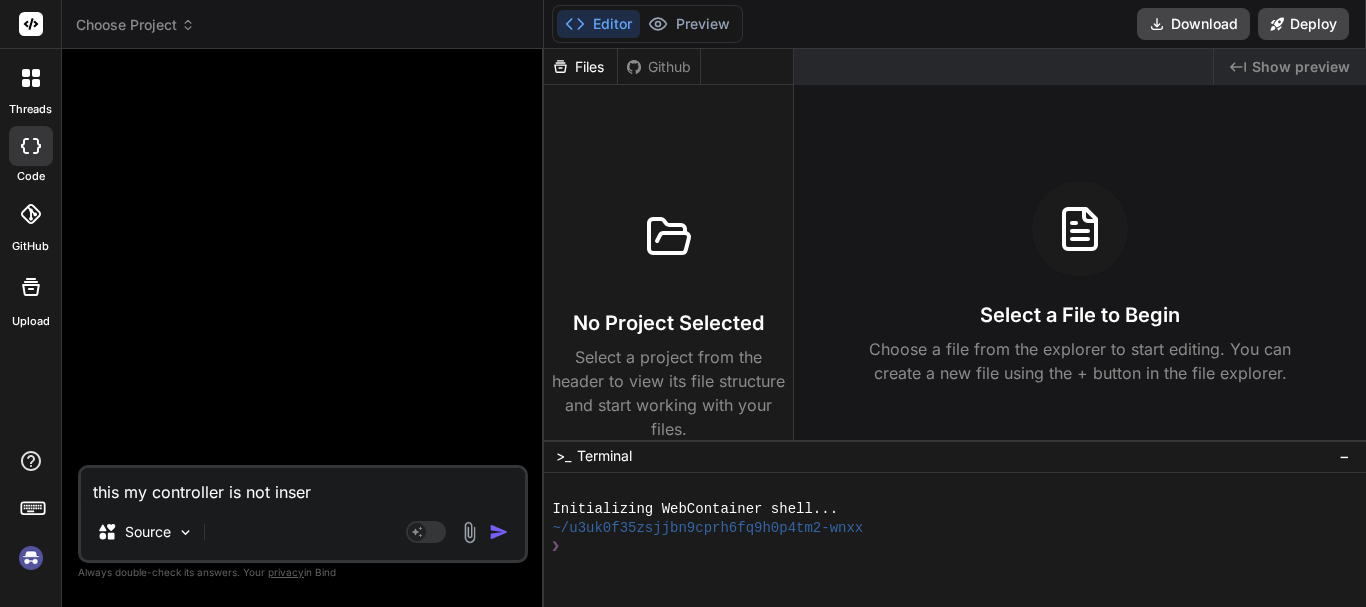 type on "this my controller is not insert" 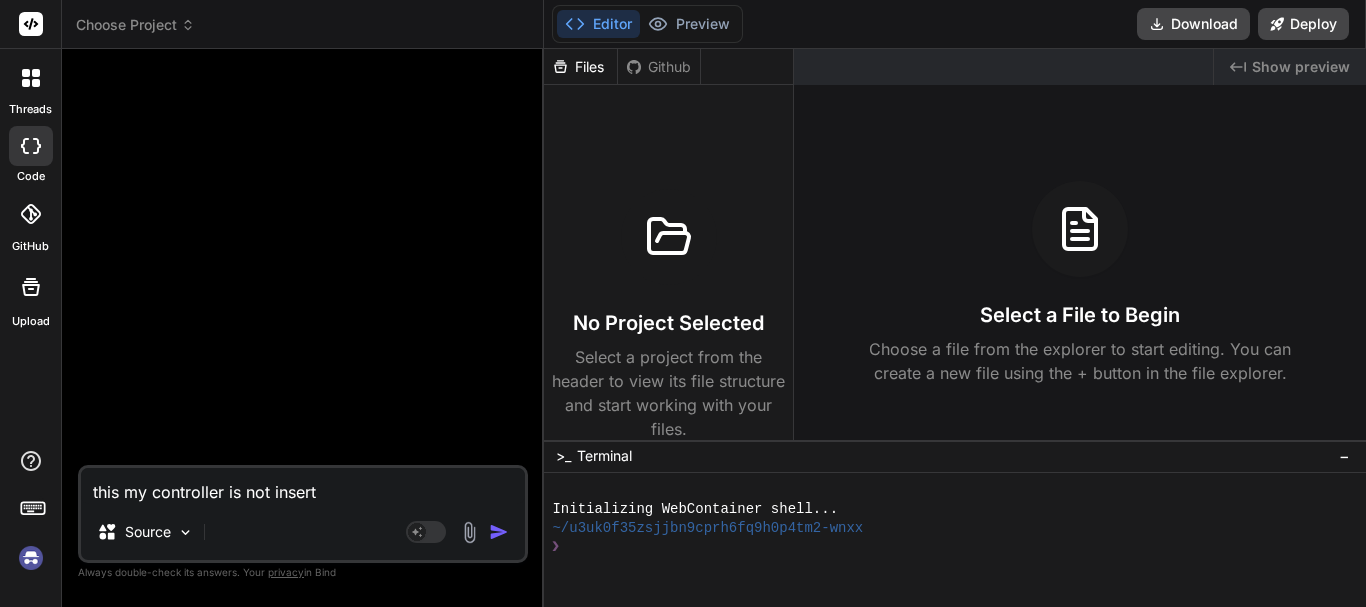 type on "this my controller is not inserti" 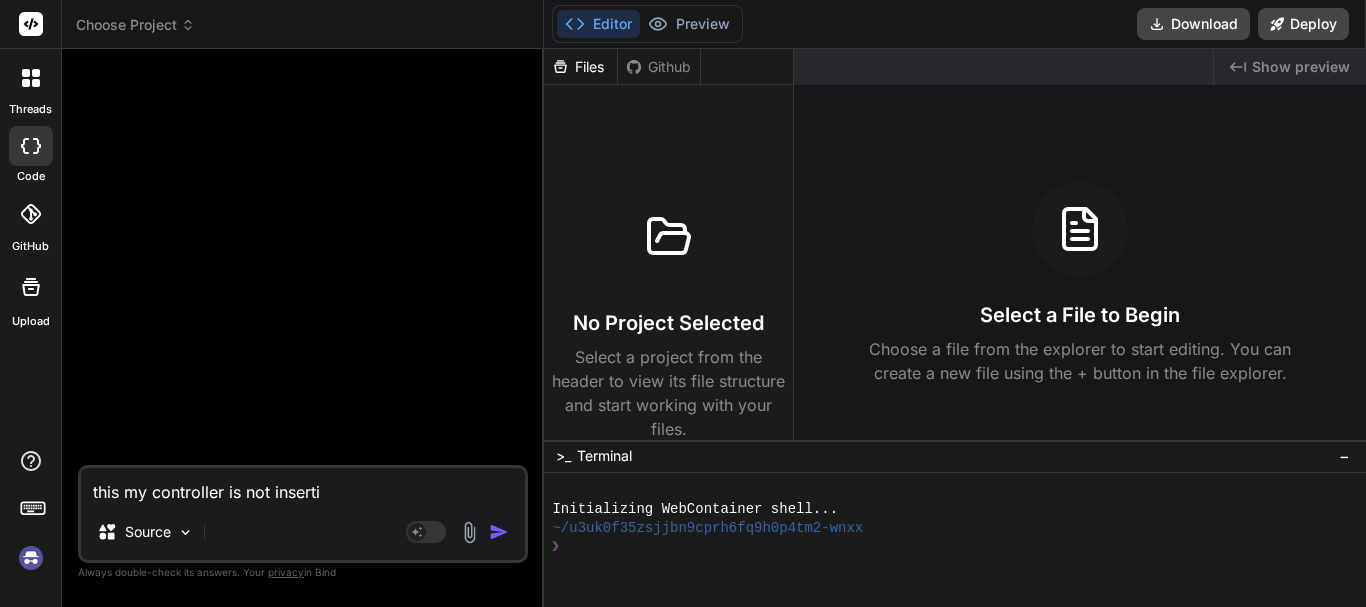 type on "this my controller is not insertin" 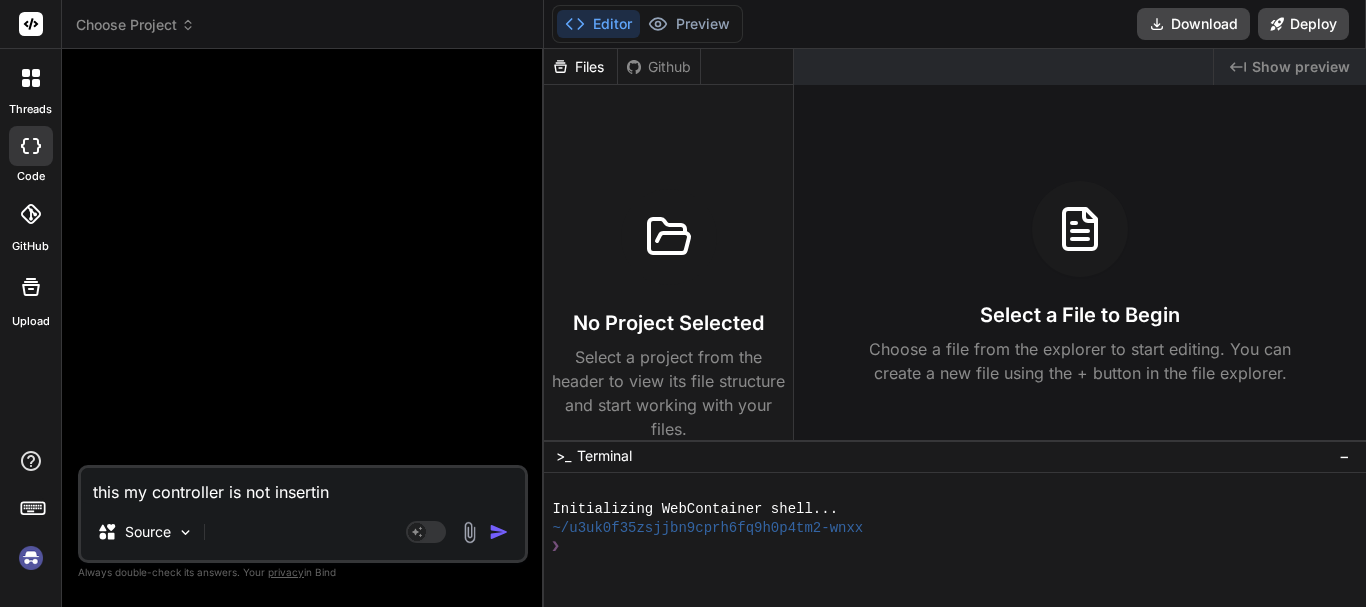 type on "x" 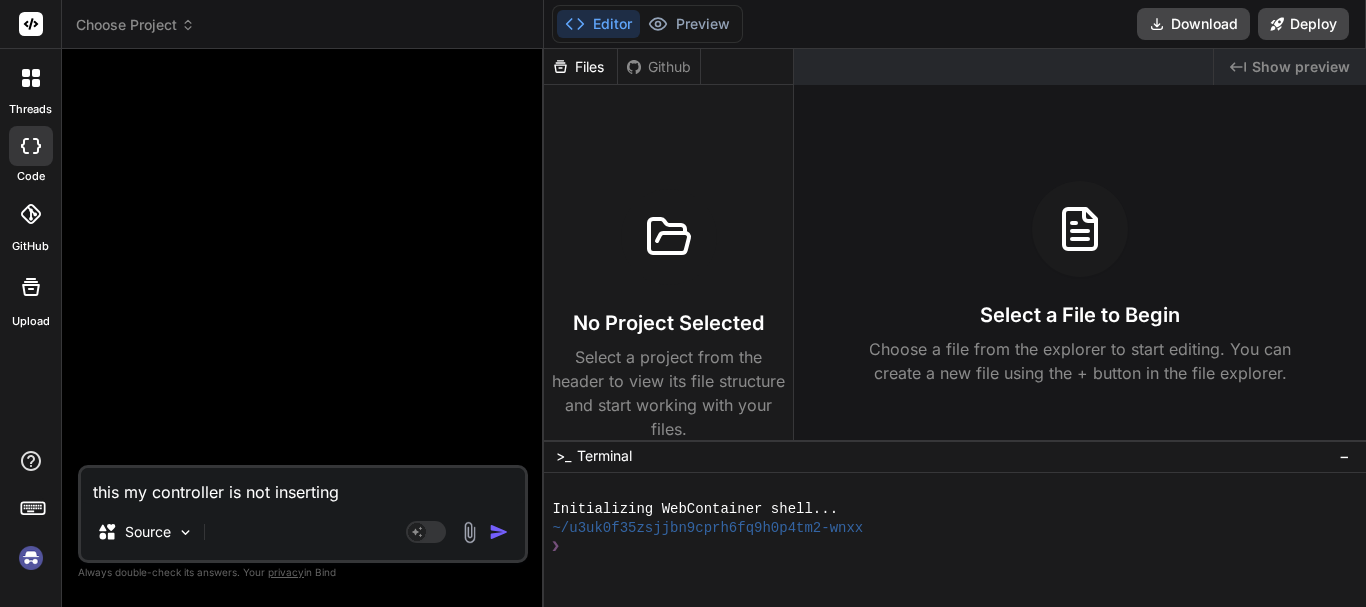type on "this my controller is not inserting" 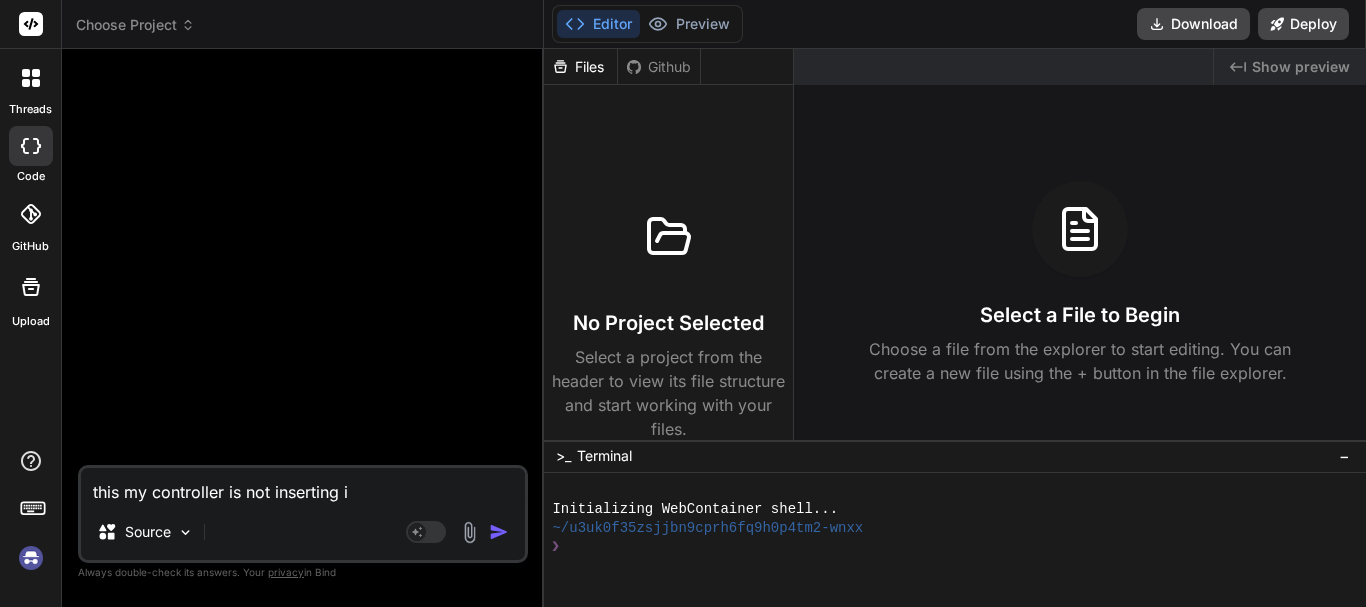 type on "this my controller is not inserting in" 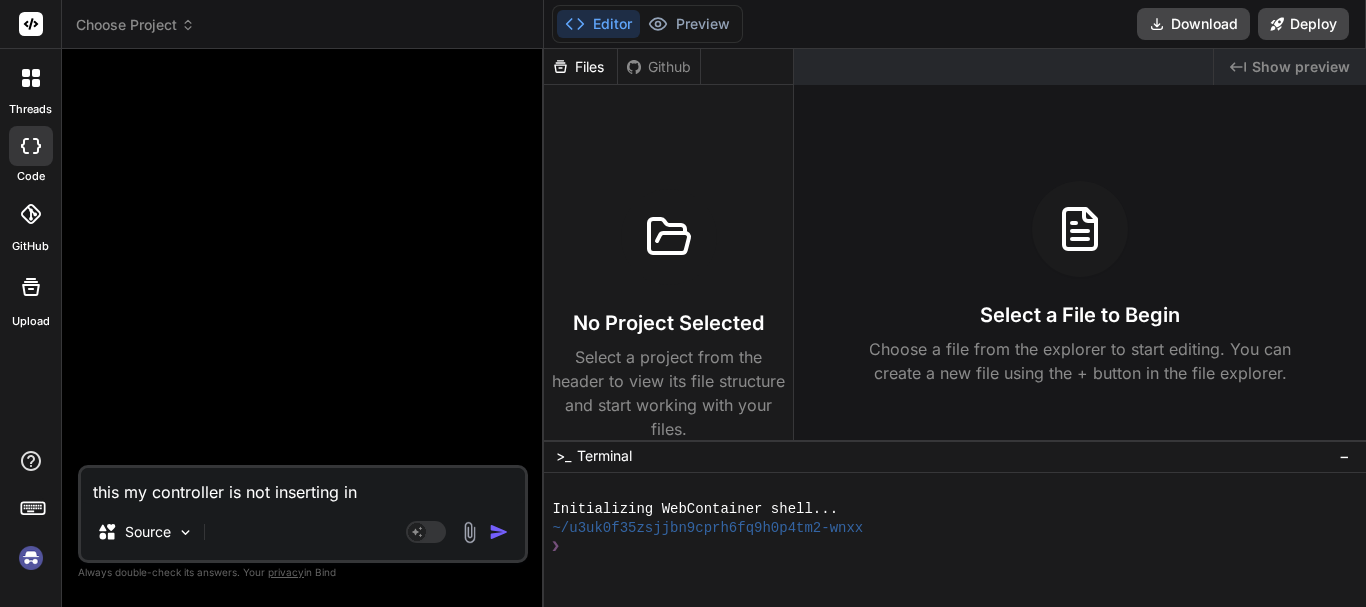 type on "this my controller is not inserting int" 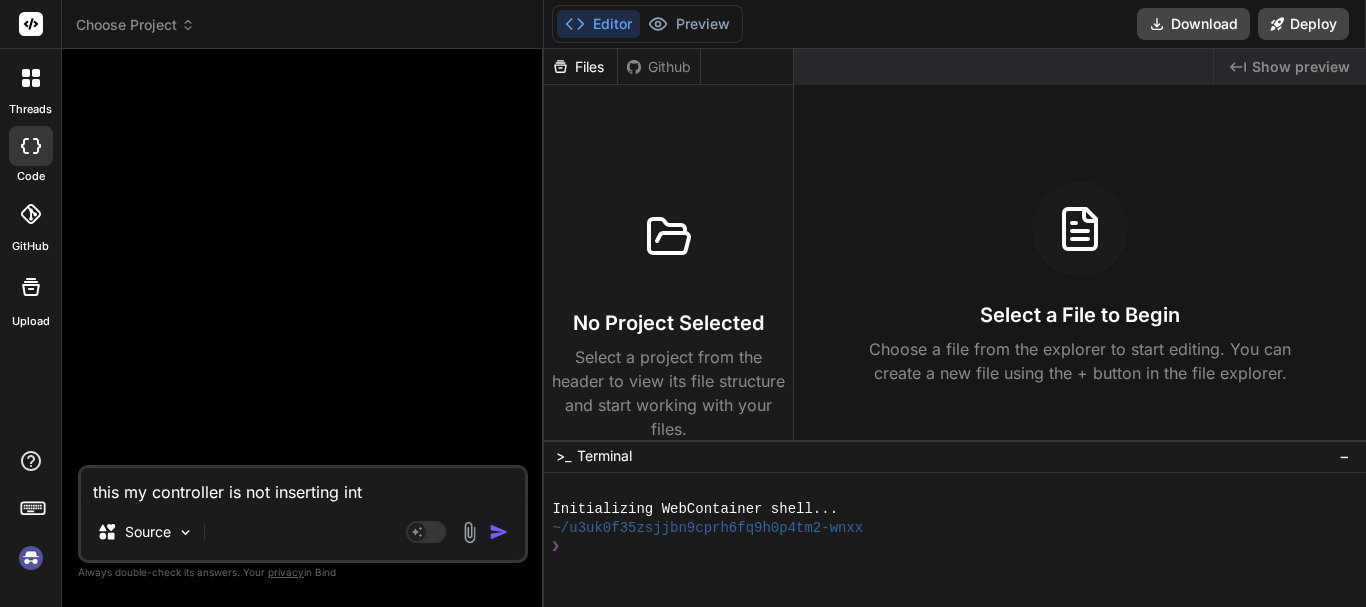type on "this my controller is not inserting into" 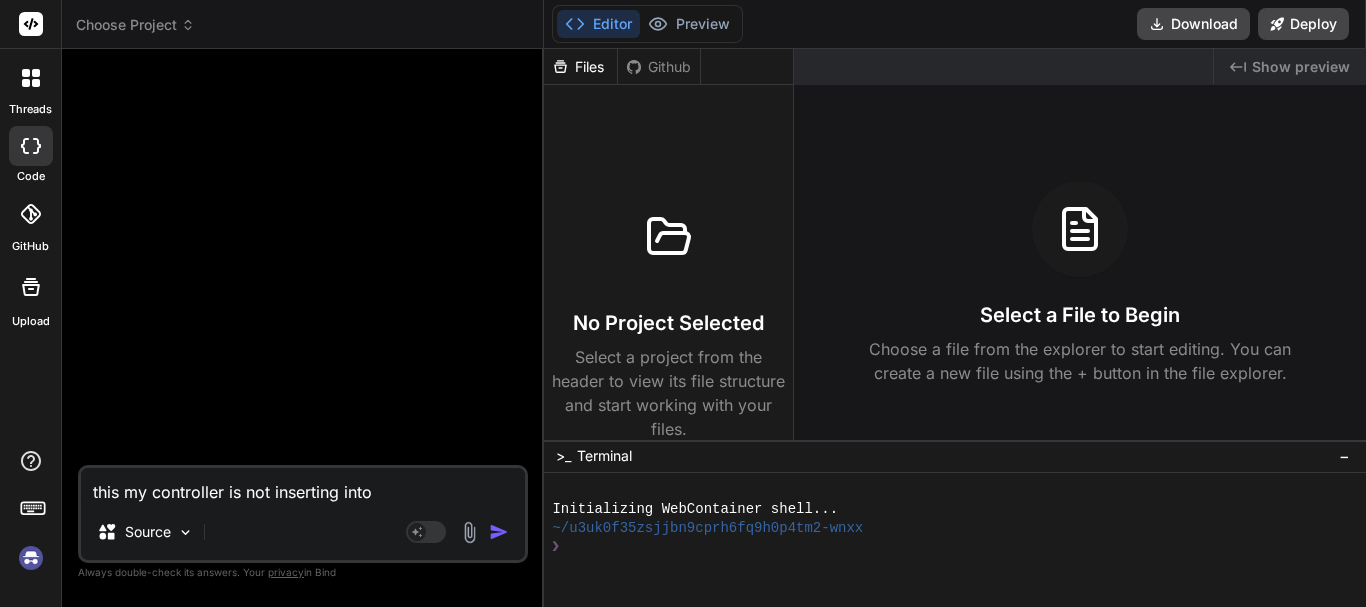 type on "this my controller is not inserting into" 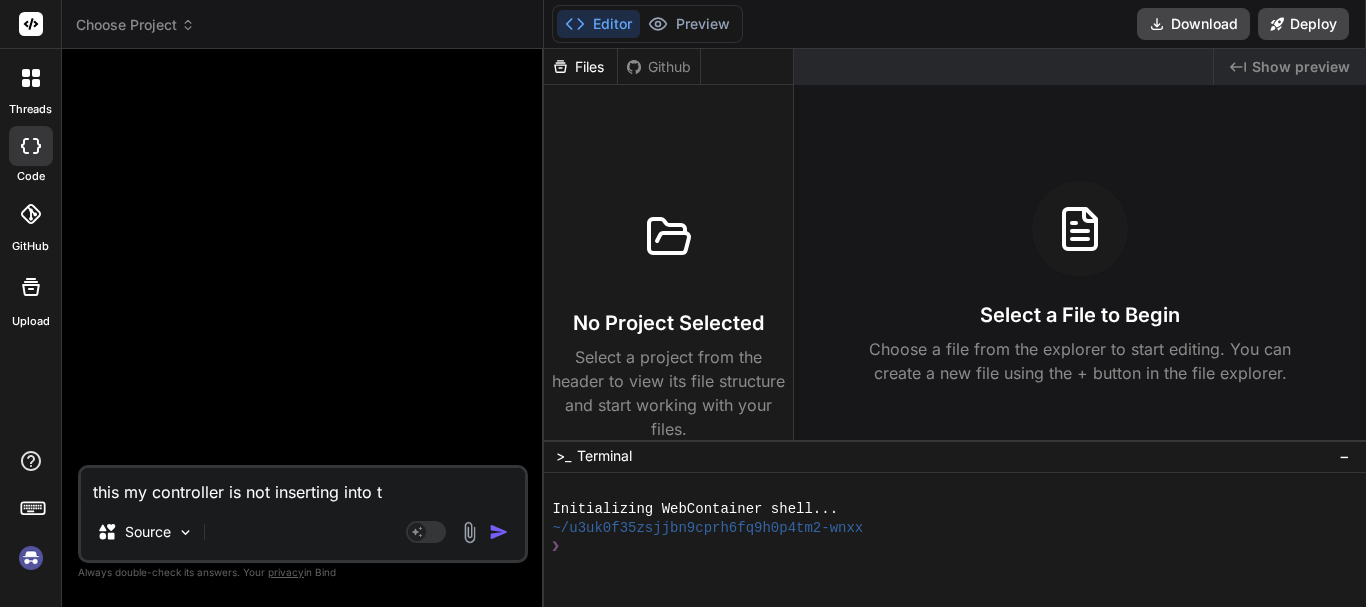 type on "this my controller is not inserting into th" 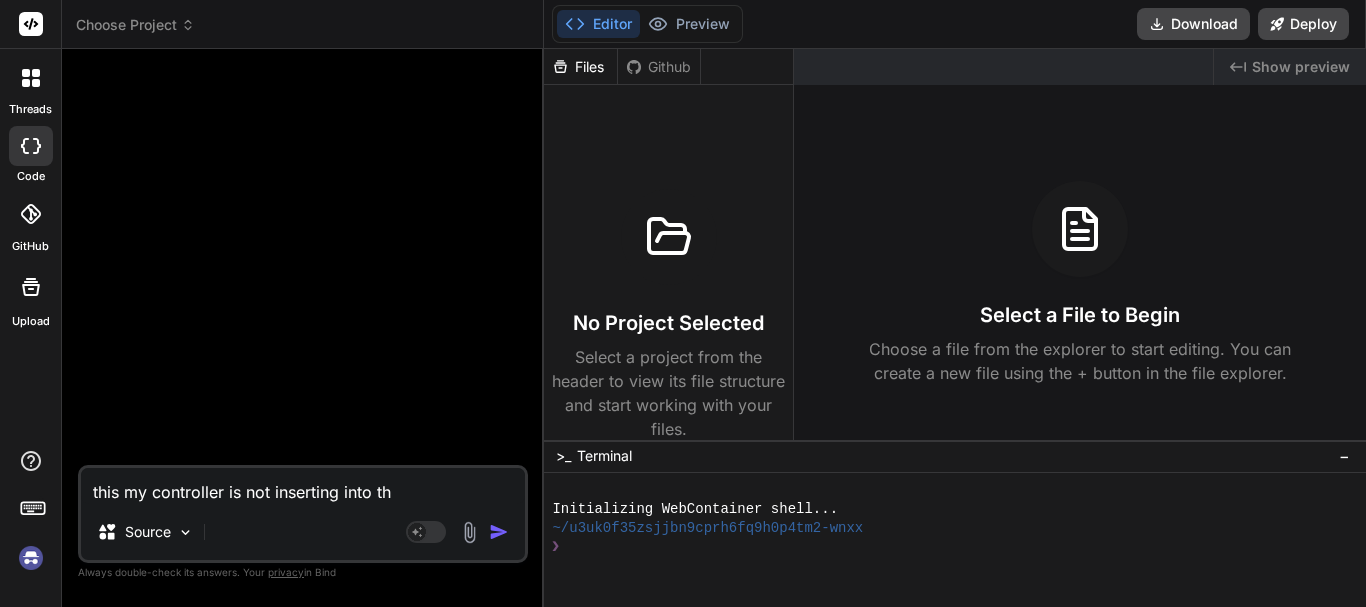 type on "this my controller is not inserting into the" 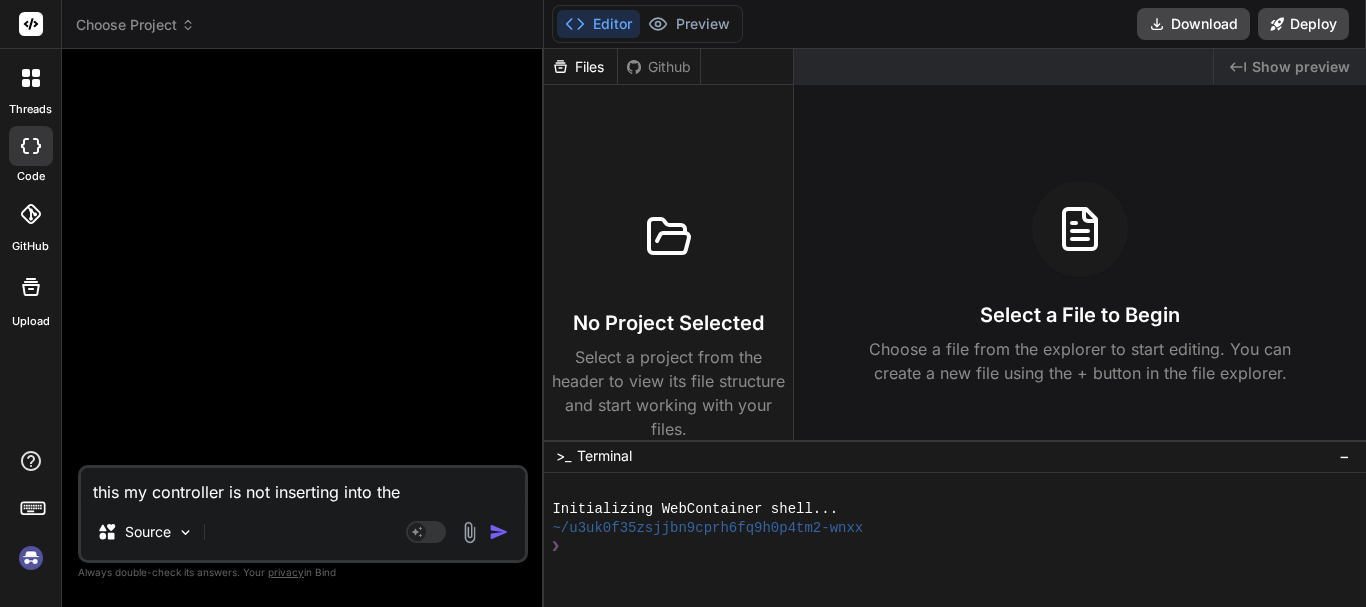 type on "this my controller is not inserting into the" 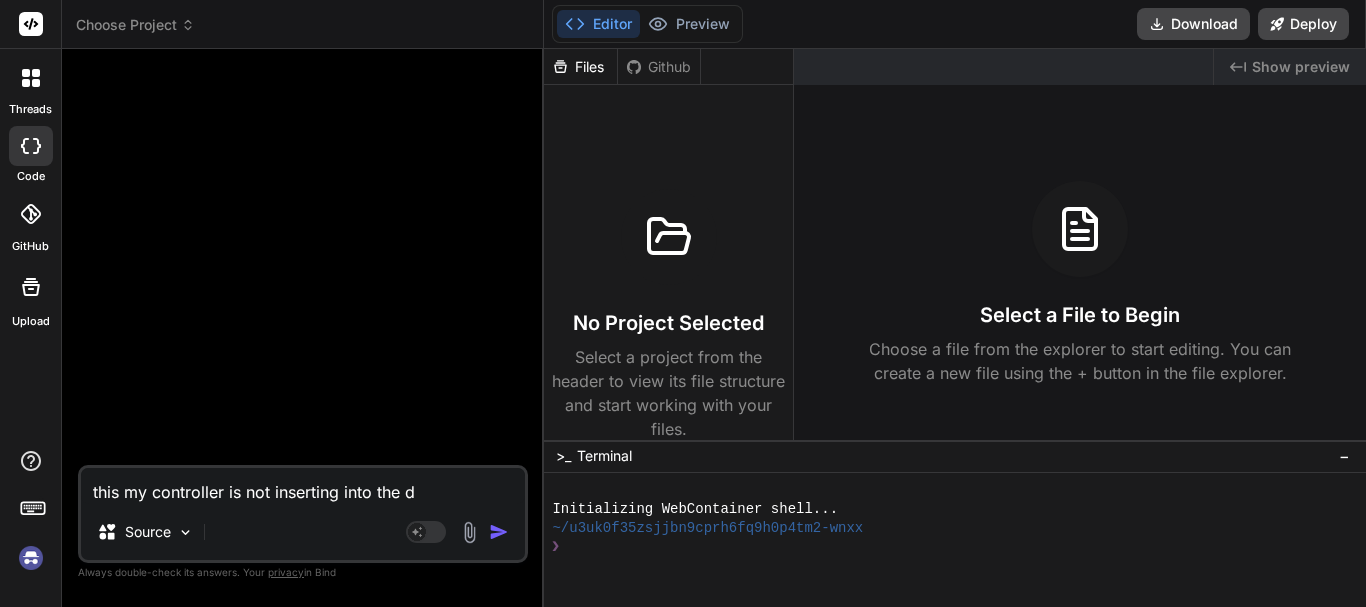 type on "this my controller is not inserting into the db" 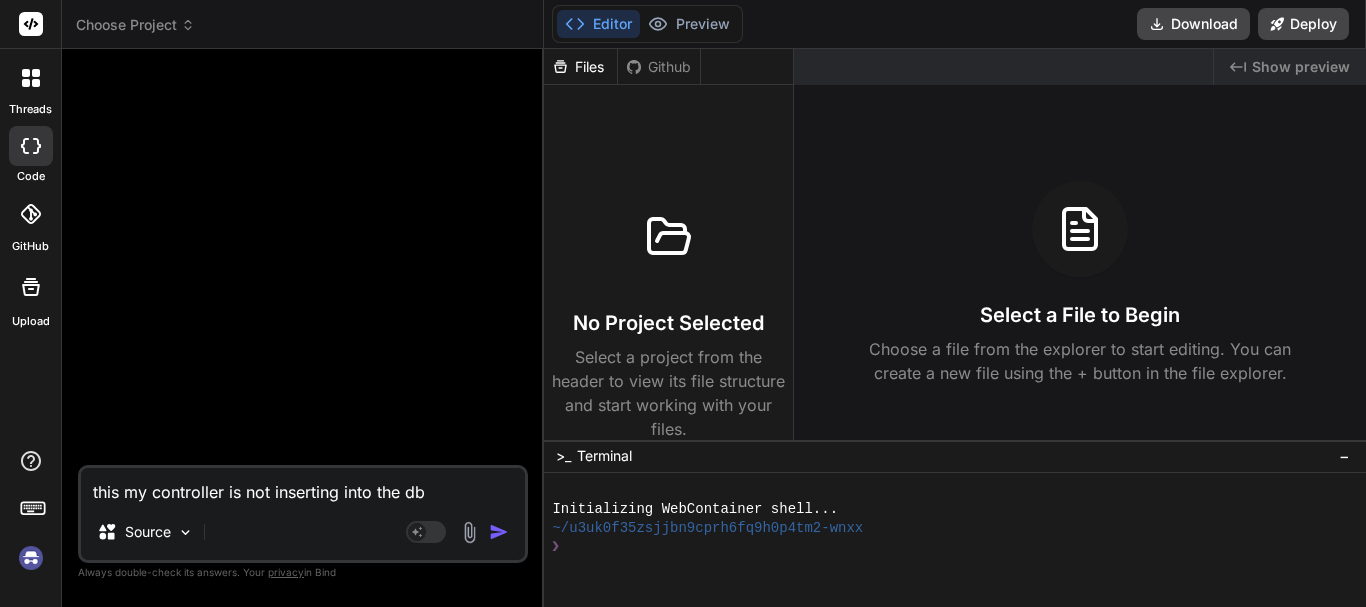type on "this my controller is not inserting into the db" 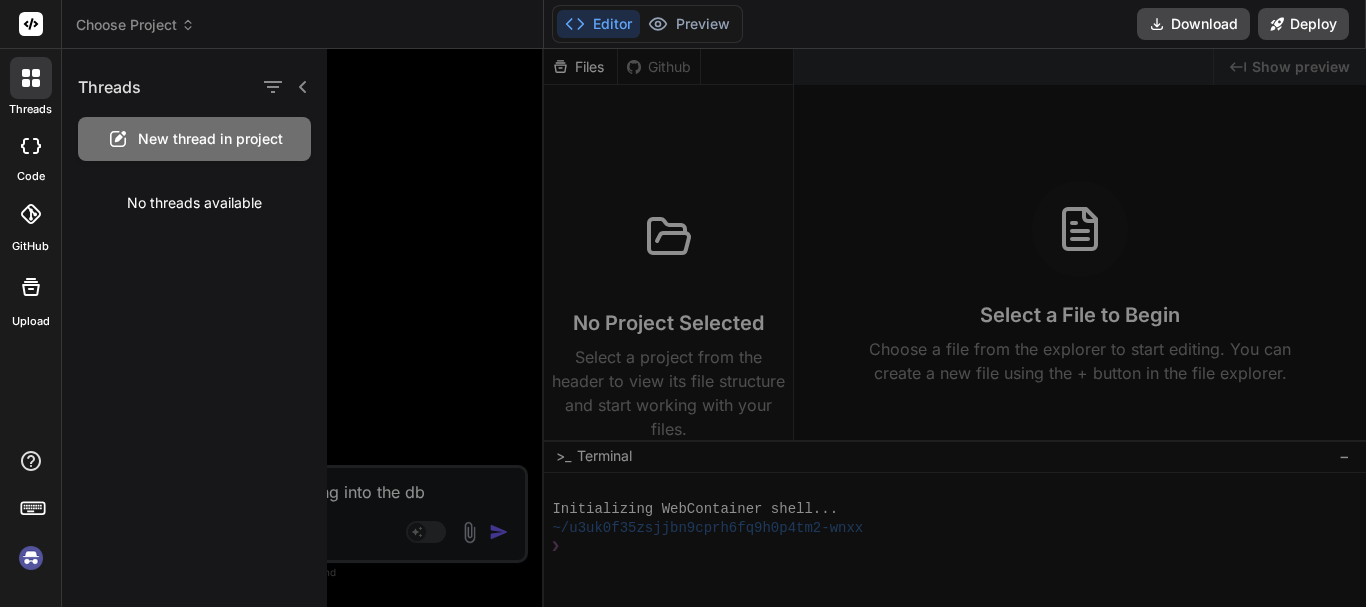 click on "New thread in project" at bounding box center [194, 139] 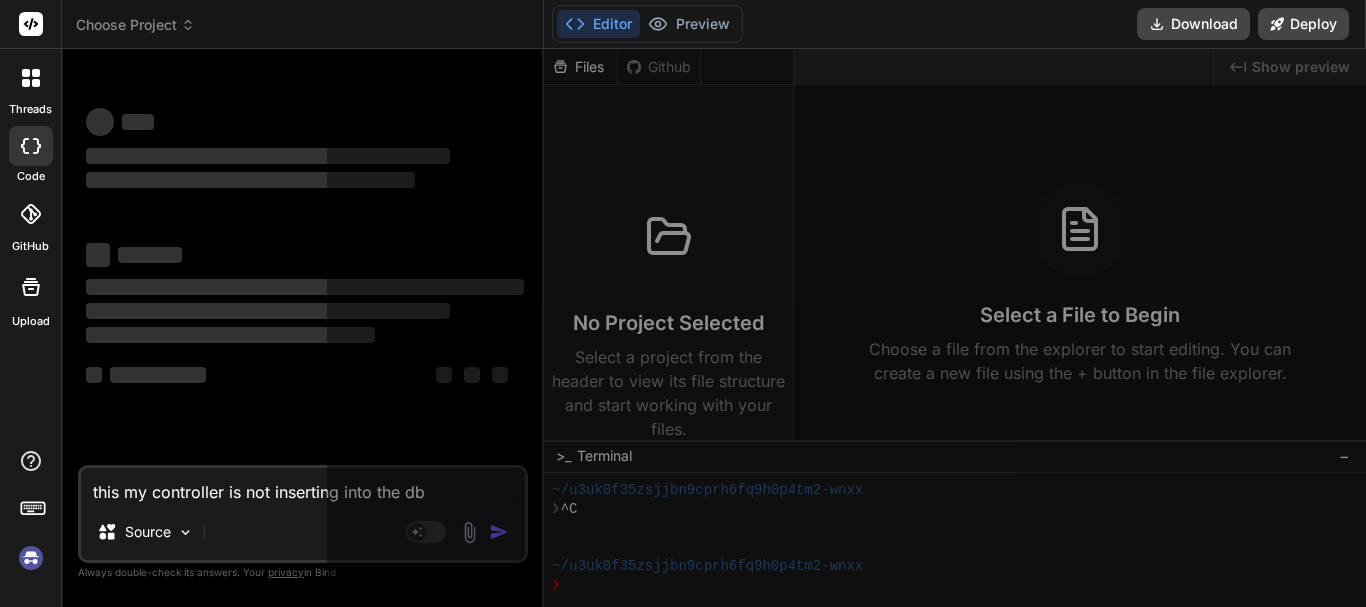 scroll, scrollTop: 38, scrollLeft: 0, axis: vertical 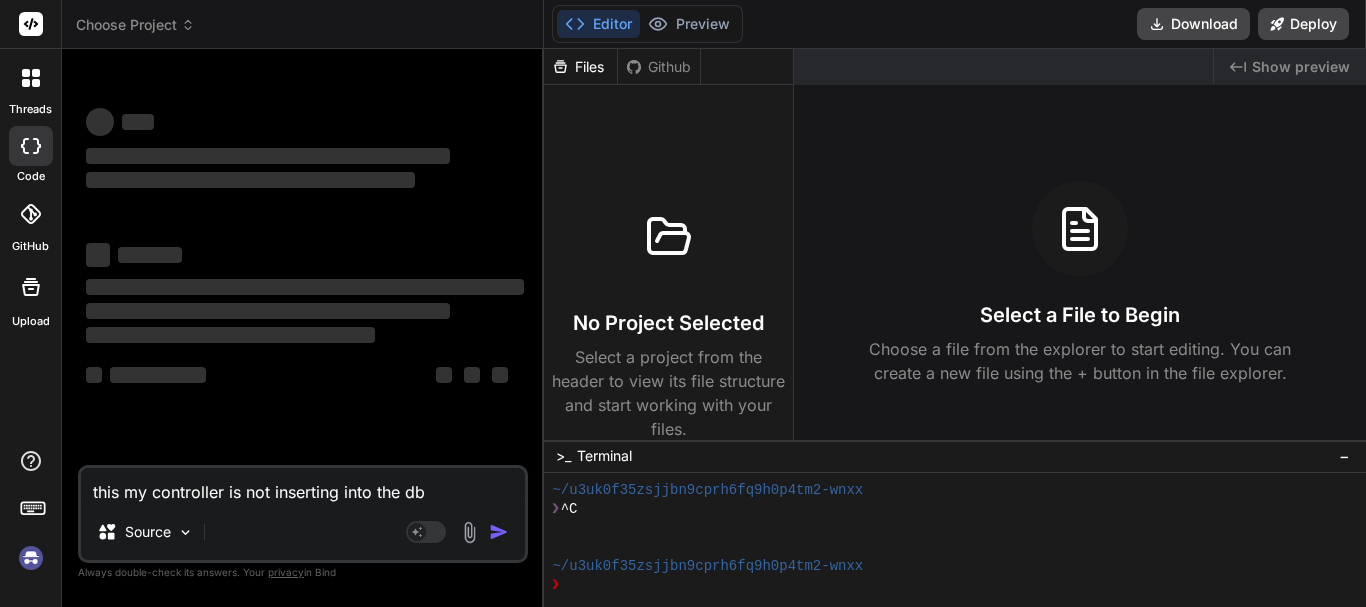 type on "x" 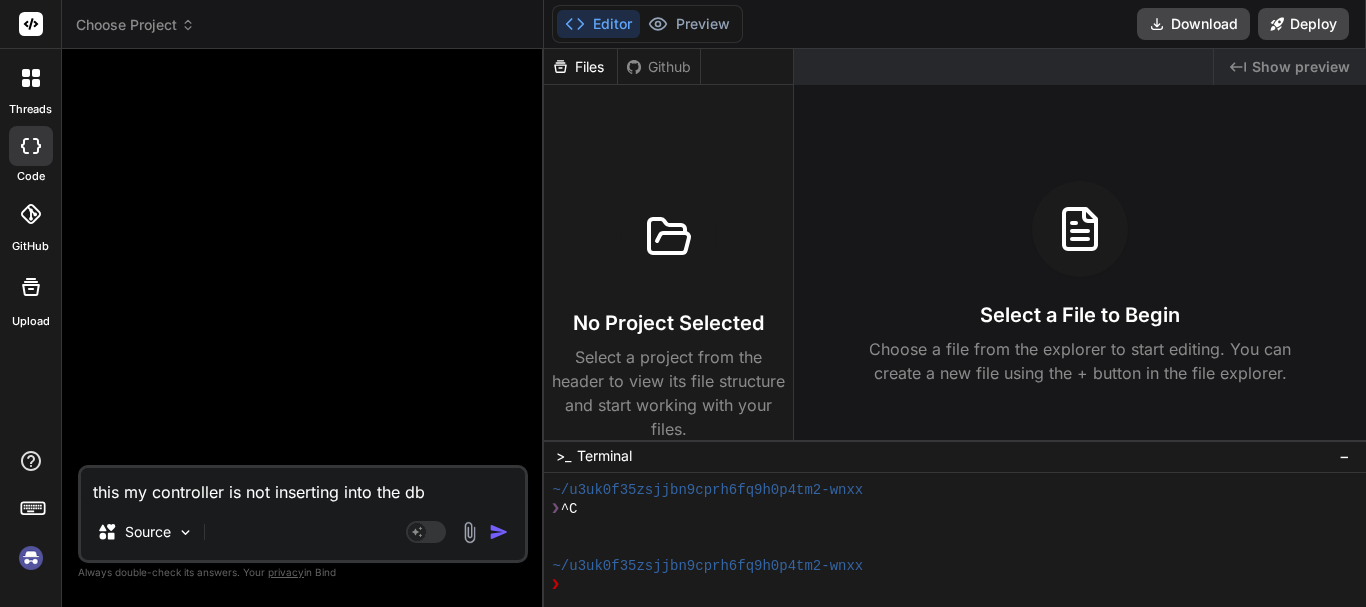 drag, startPoint x: 434, startPoint y: 486, endPoint x: 95, endPoint y: 486, distance: 339 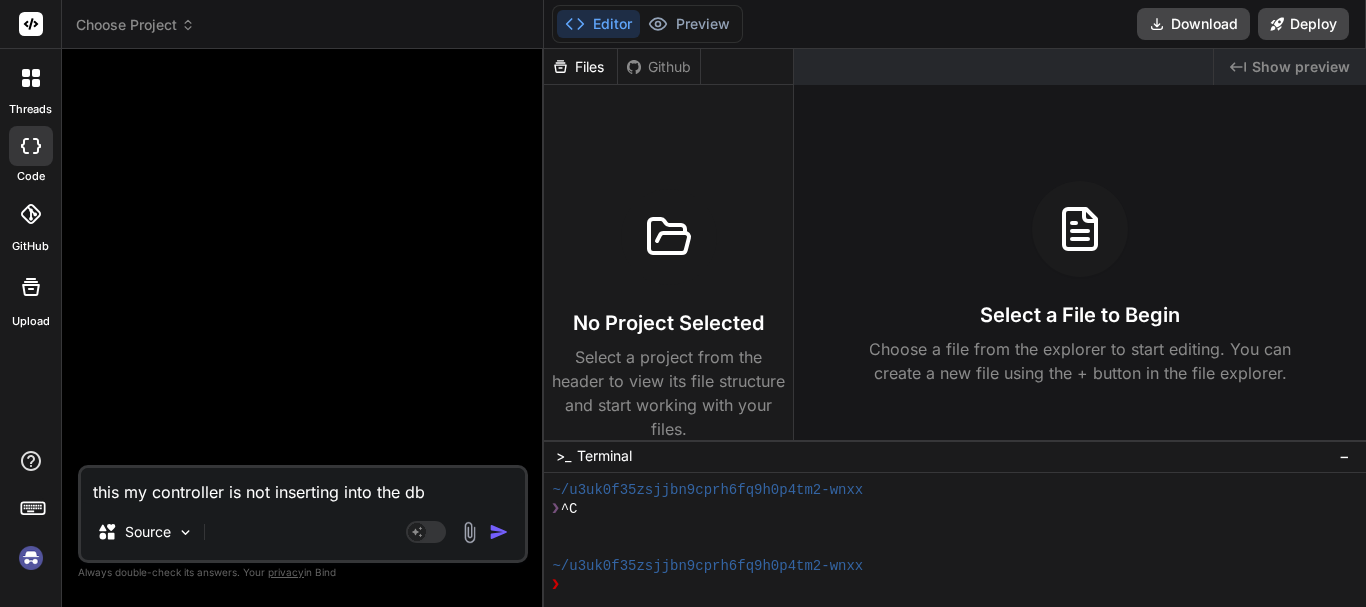 click on "this my controller is not inserting into the db" at bounding box center (303, 486) 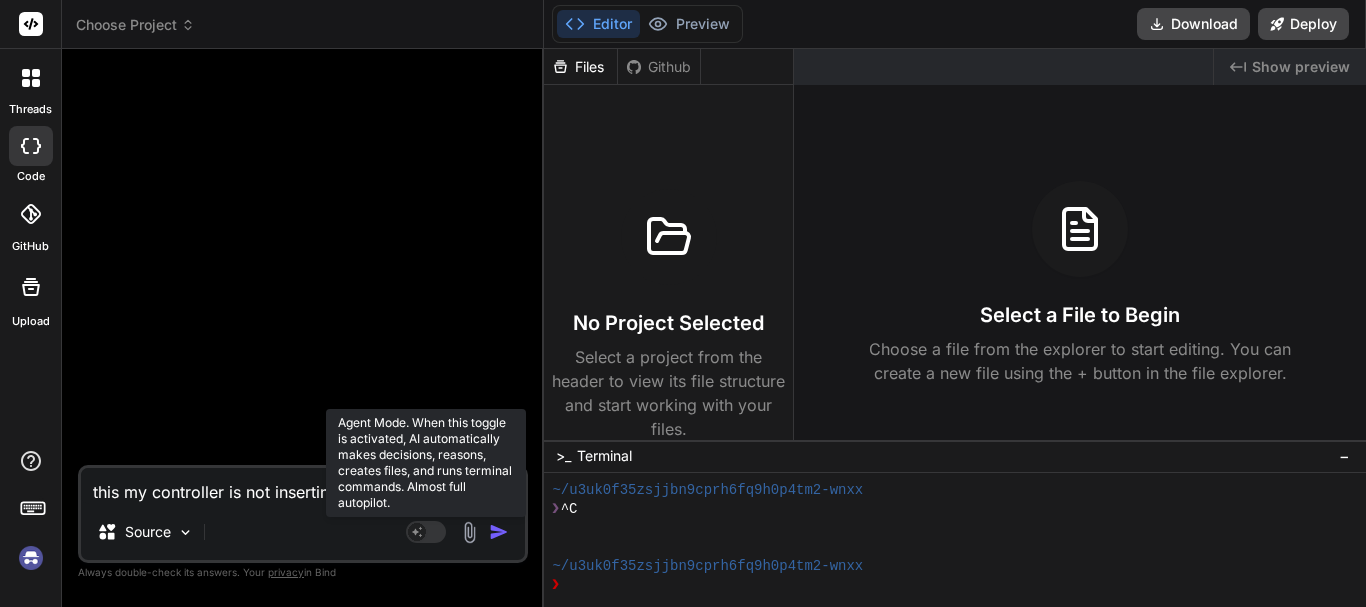 type on "this my controller is not inserting into the db" 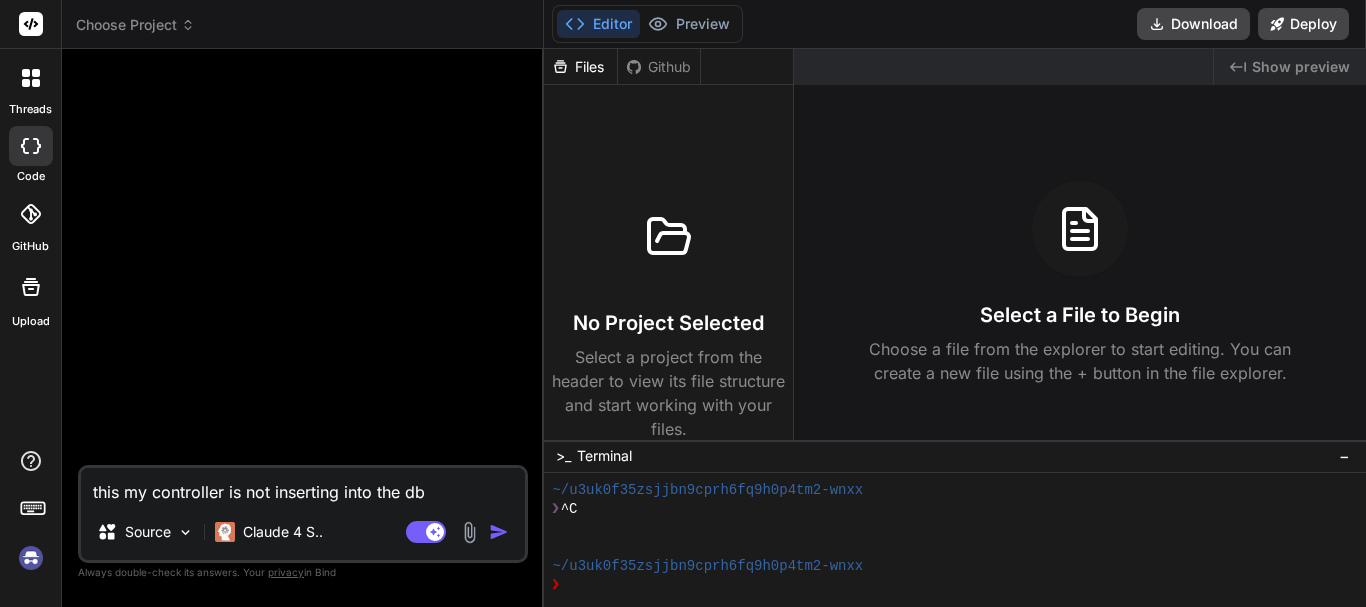 click on "this my controller is not inserting into the db" at bounding box center (303, 486) 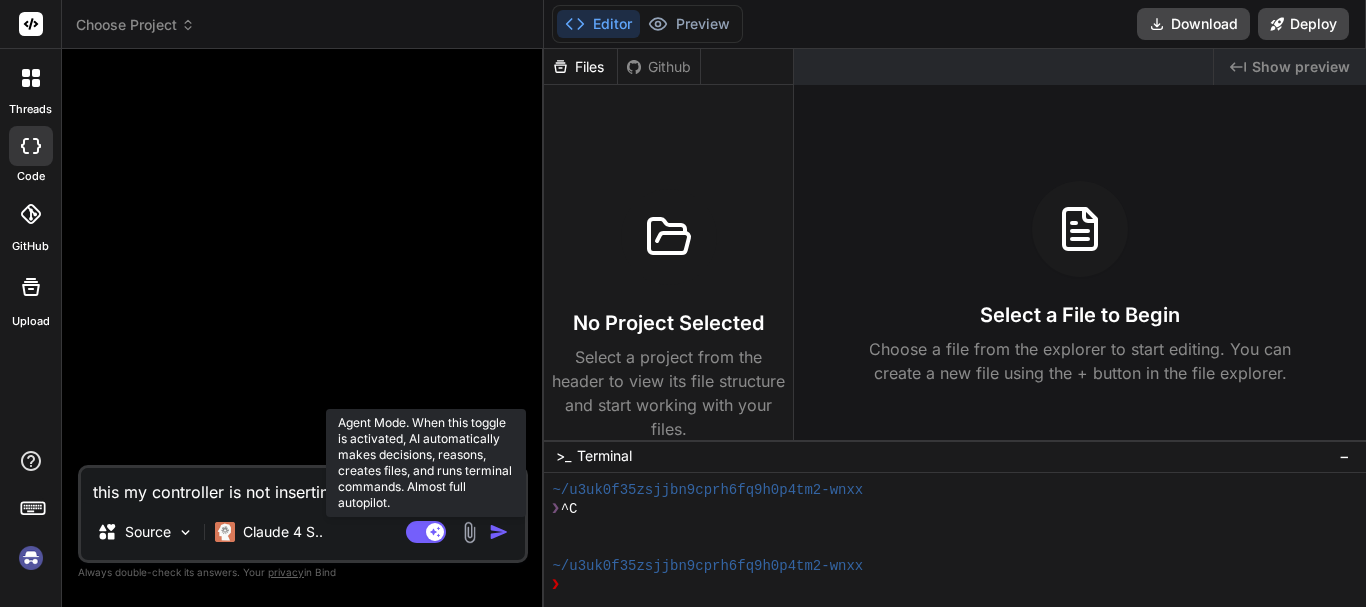 click 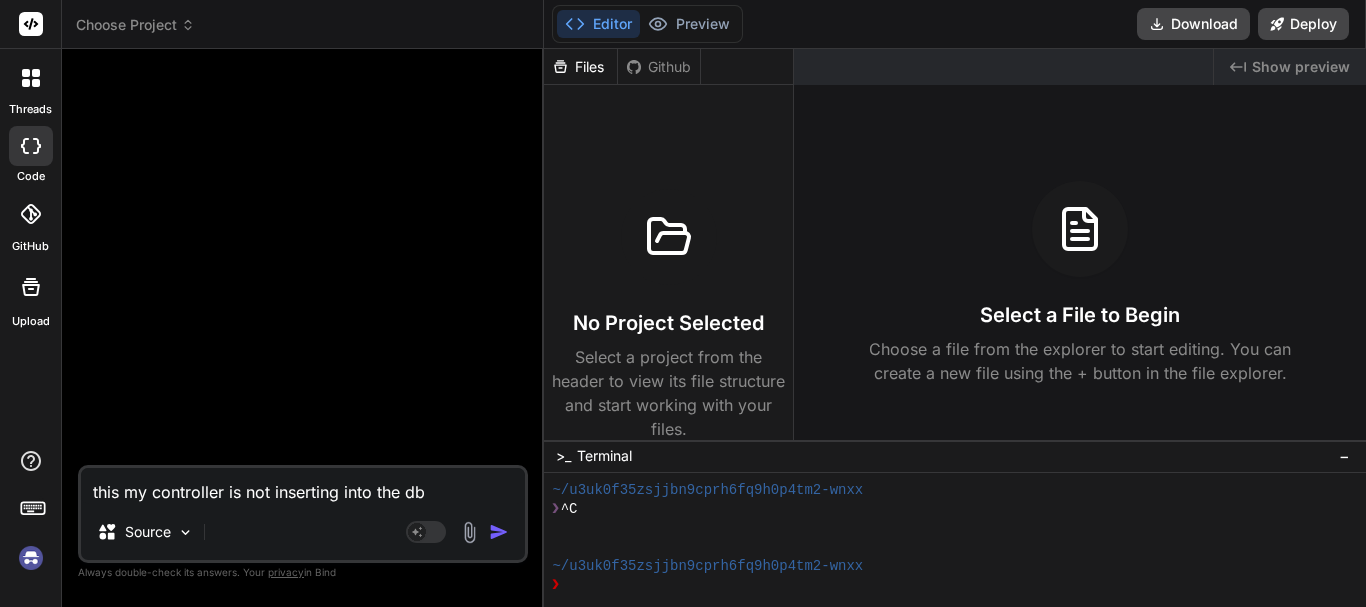 type 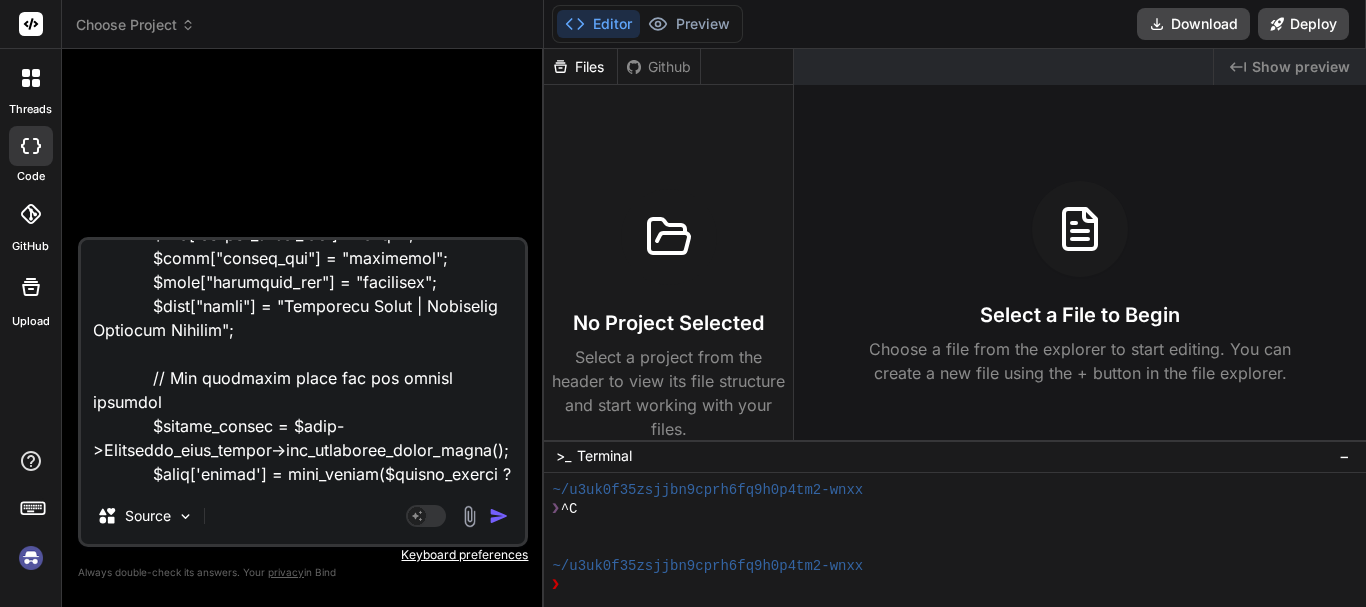 scroll, scrollTop: 6244, scrollLeft: 0, axis: vertical 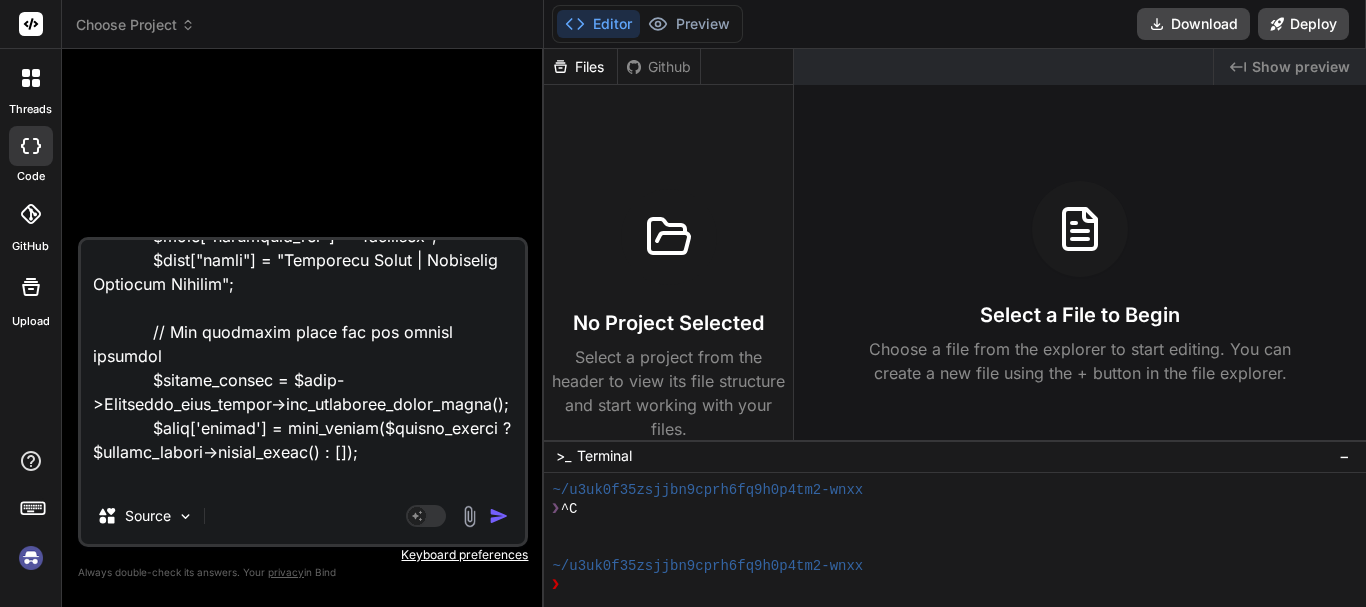 type on "this my controller is not inserting into the db         public function inventory_purchase_request()
{
$this->custom_lib->page_protect();
$data['staff_details'] = $this->Staff_models->get_staff_details_model($_SESSION['user_id']);
$this->custom_lib->has_access($data['staff_details']->role, 70, 'view');
// Get exchange rates for currency conversion
$data['exchange_rate'] = $this->Exchange_rate_models->get_all_exchange_rates();
$staff_name = $data['staff_details']->staff_fname . " " . $data['staff_details']->staff_lname;
// Set default date range
$data['start_date'] = date("Y-m-d");
$data['end_date'] = date("Y-m-t");
// Handle date filtering
if ($this->input->post('start_date') || $this->input->post('end_date')) {
$data['start_date'] = $this->input->post('start_date');
$data['end_date'] = $this->input->post('end_date');
}" 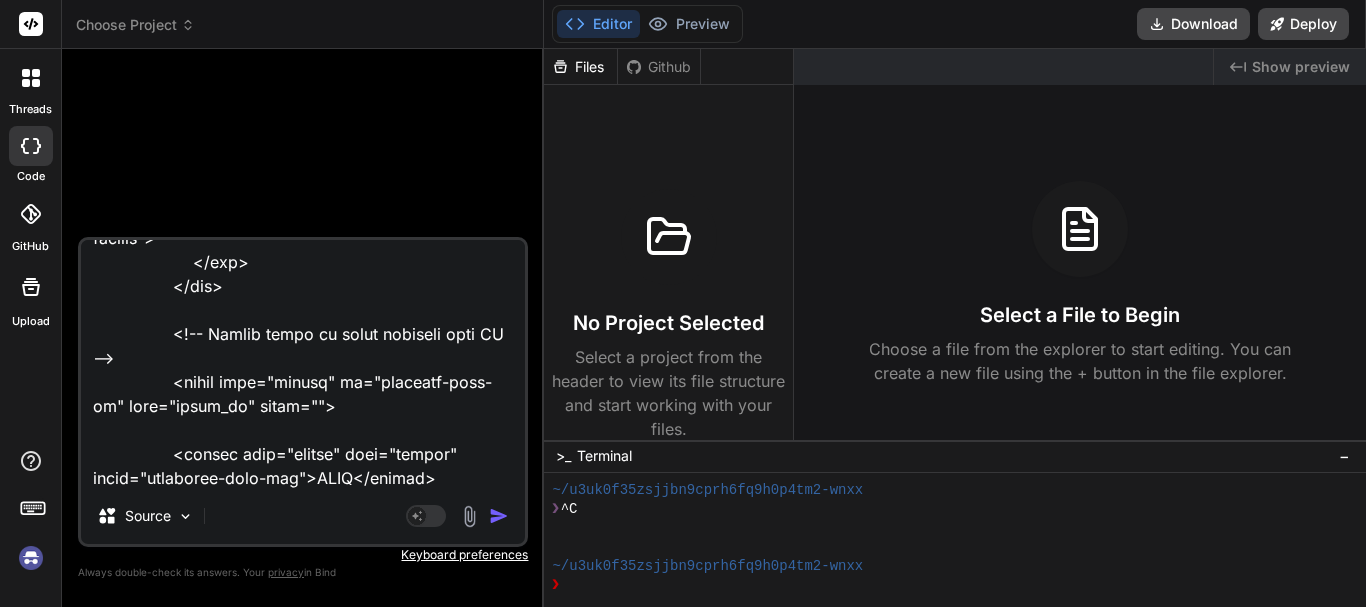type on "this my controller is not inserting into the db         public function inventory_purchase_request()
{
$this->custom_lib->page_protect();
$data['staff_details'] = $this->Staff_models->get_staff_details_model($_SESSION['user_id']);
$this->custom_lib->has_access($data['staff_details']->role, 70, 'view');
// Get exchange rates for currency conversion
$data['exchange_rate'] = $this->Exchange_rate_models->get_all_exchange_rates();
$staff_name = $data['staff_details']->staff_fname . " " . $data['staff_details']->staff_lname;
// Set default date range
$data['start_date'] = date("Y-m-d");
$data['end_date'] = date("Y-m-t");
// Handle date filtering
if ($this->input->post('start_date') || $this->input->post('end_date')) {
$data['start_date'] = $this->input->post('start_date');
$data['end_date'] = $this->input->post('end_date');
}" 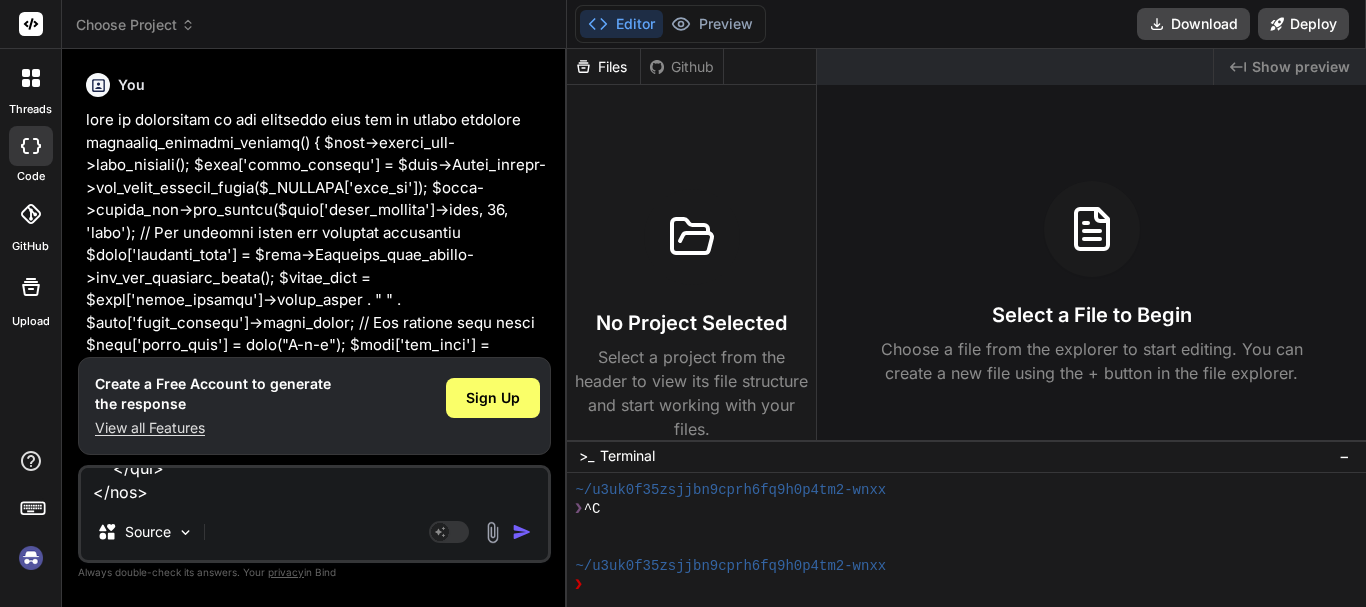 scroll, scrollTop: 0, scrollLeft: 0, axis: both 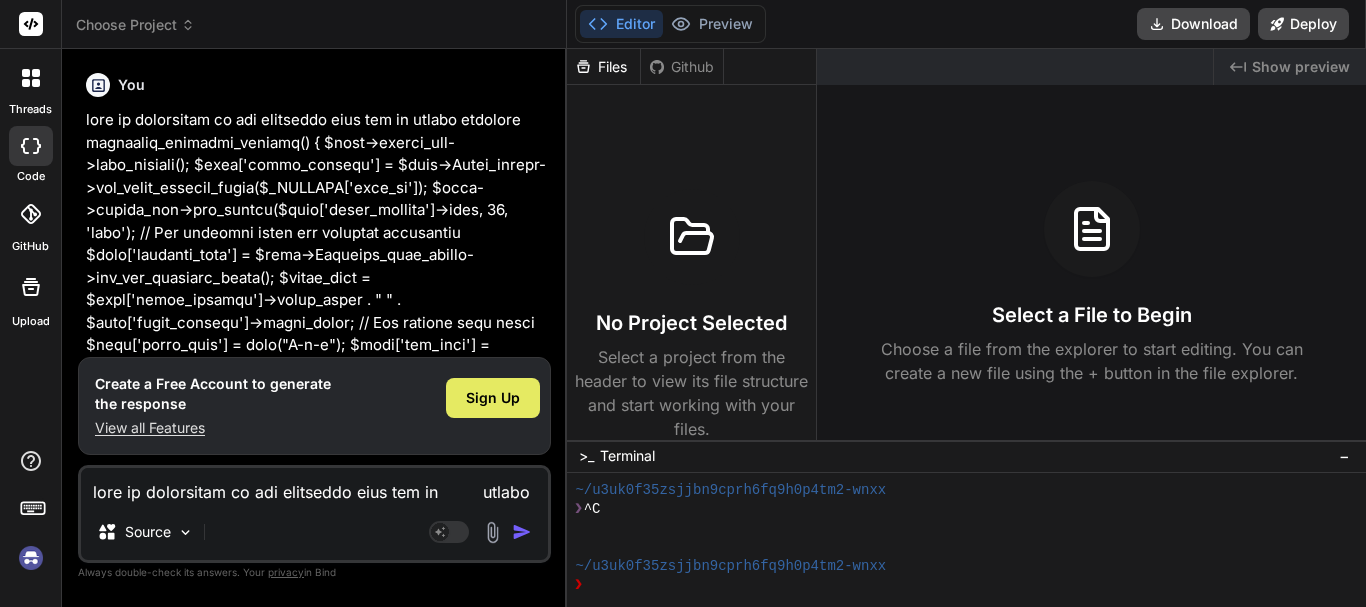 click on "Sign Up" at bounding box center [493, 398] 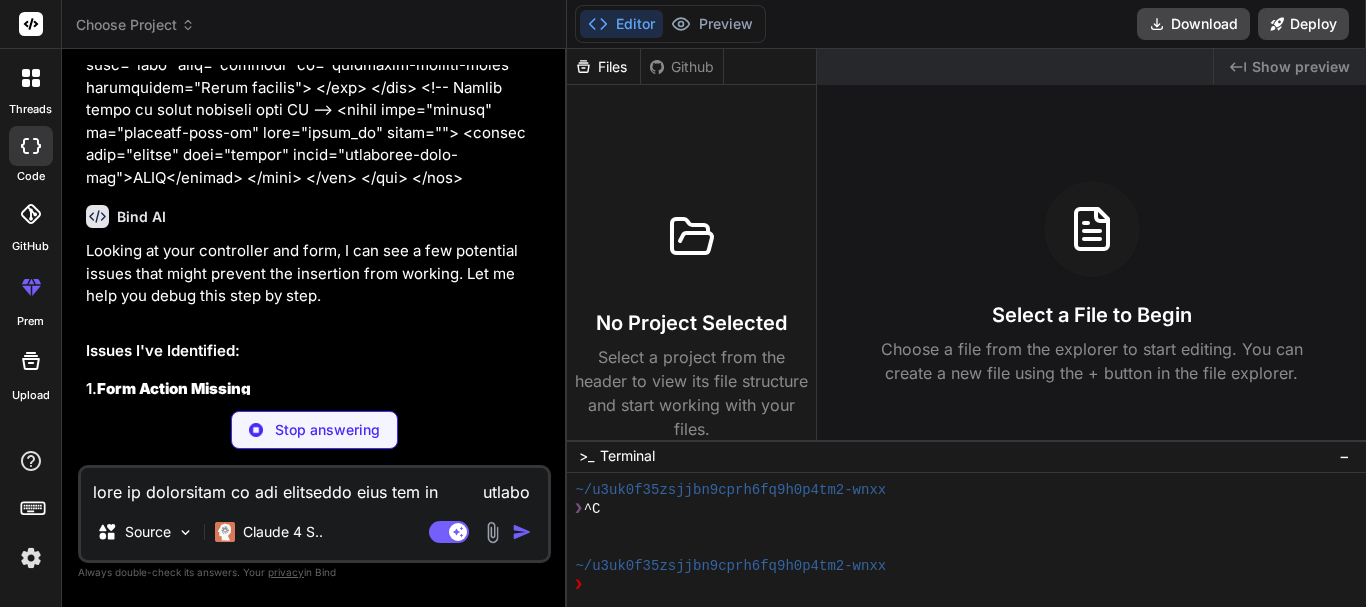 scroll, scrollTop: 4235, scrollLeft: 0, axis: vertical 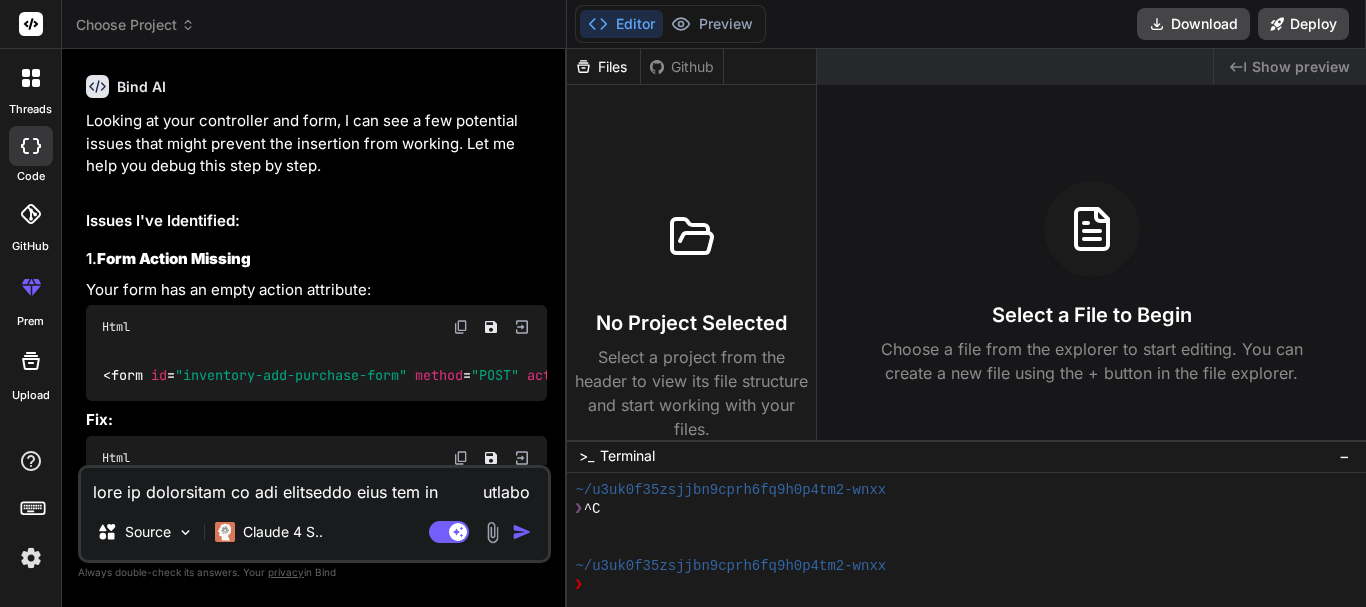 type on "x" 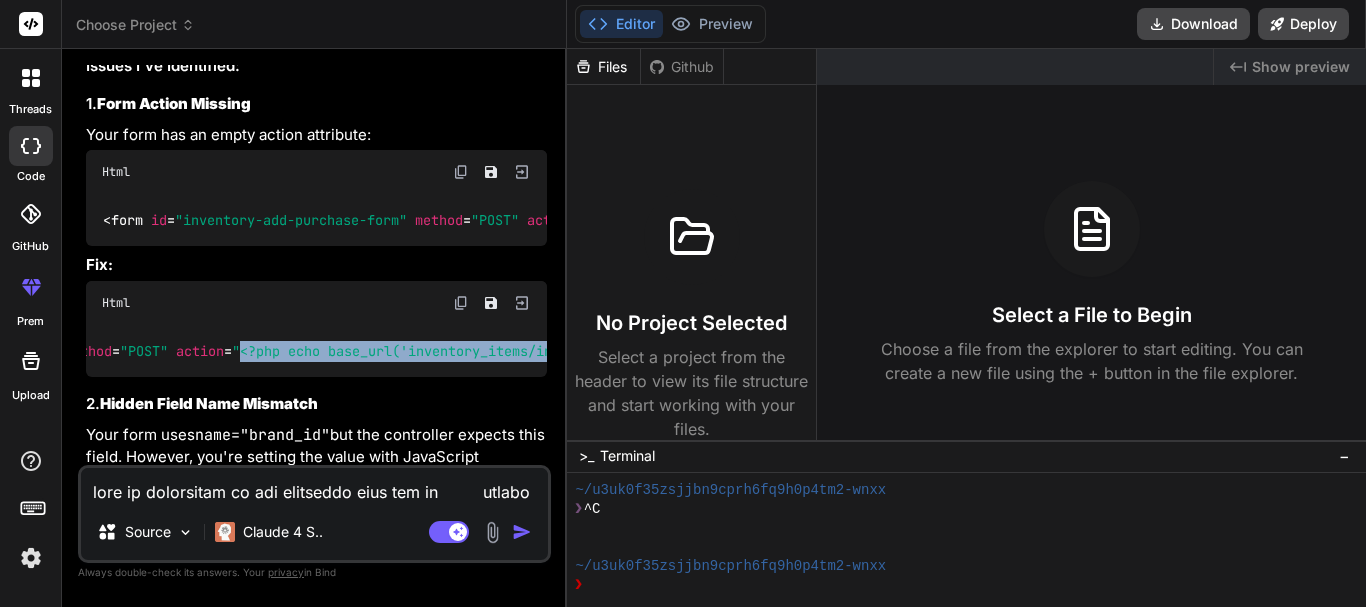 scroll, scrollTop: 4435, scrollLeft: 0, axis: vertical 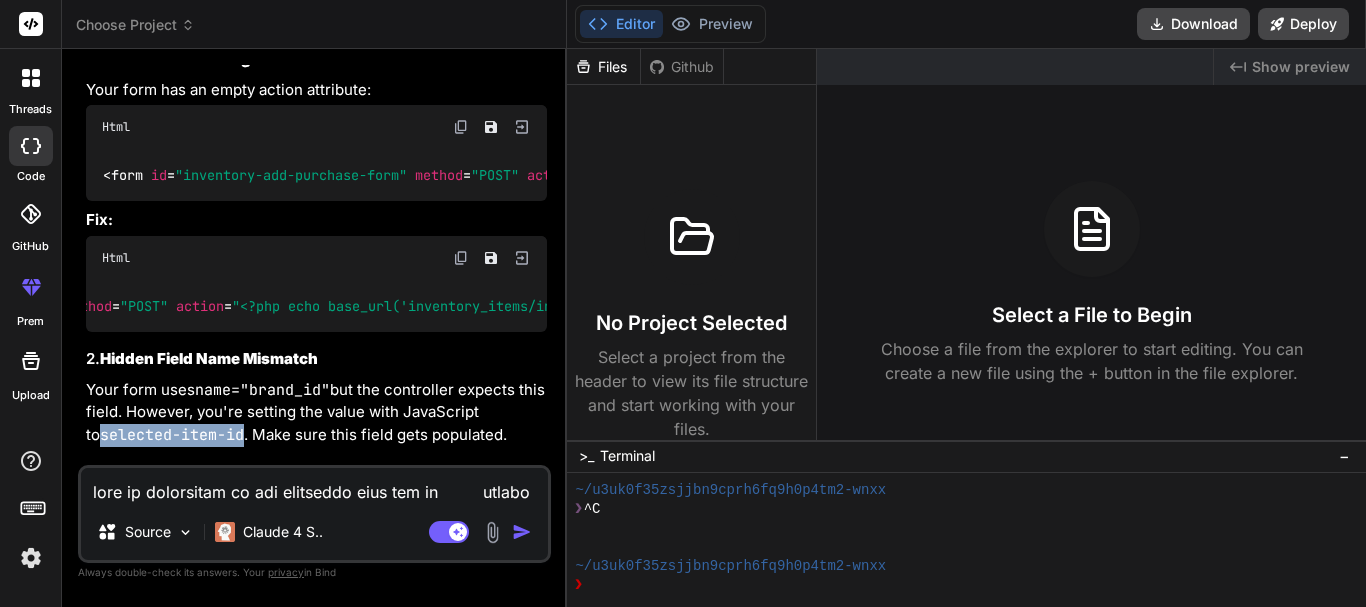 drag, startPoint x: 228, startPoint y: 311, endPoint x: 88, endPoint y: 310, distance: 140.00357 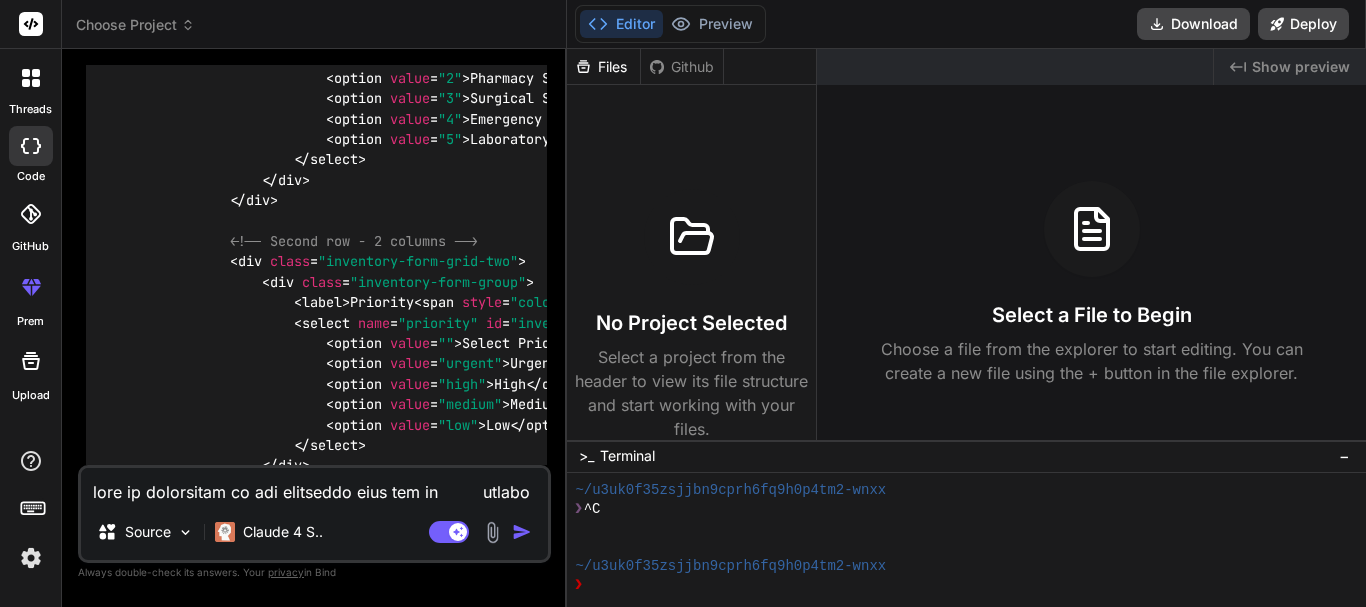 scroll, scrollTop: 6550, scrollLeft: 0, axis: vertical 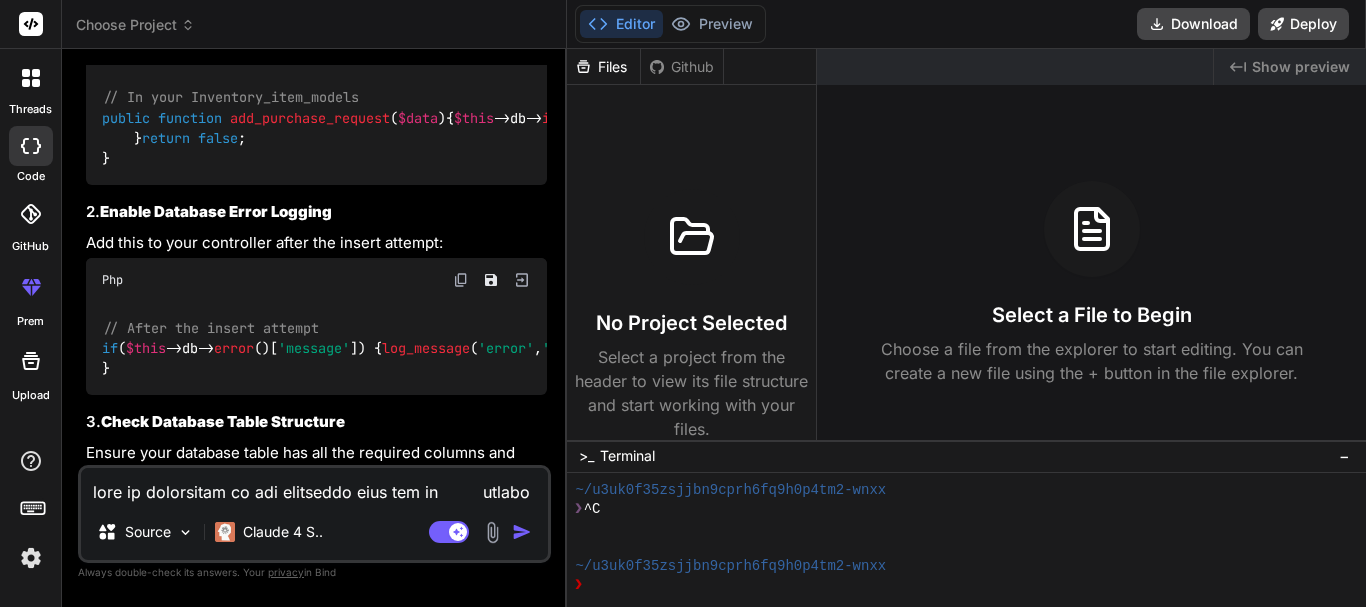 drag, startPoint x: 351, startPoint y: 374, endPoint x: 455, endPoint y: 374, distance: 104 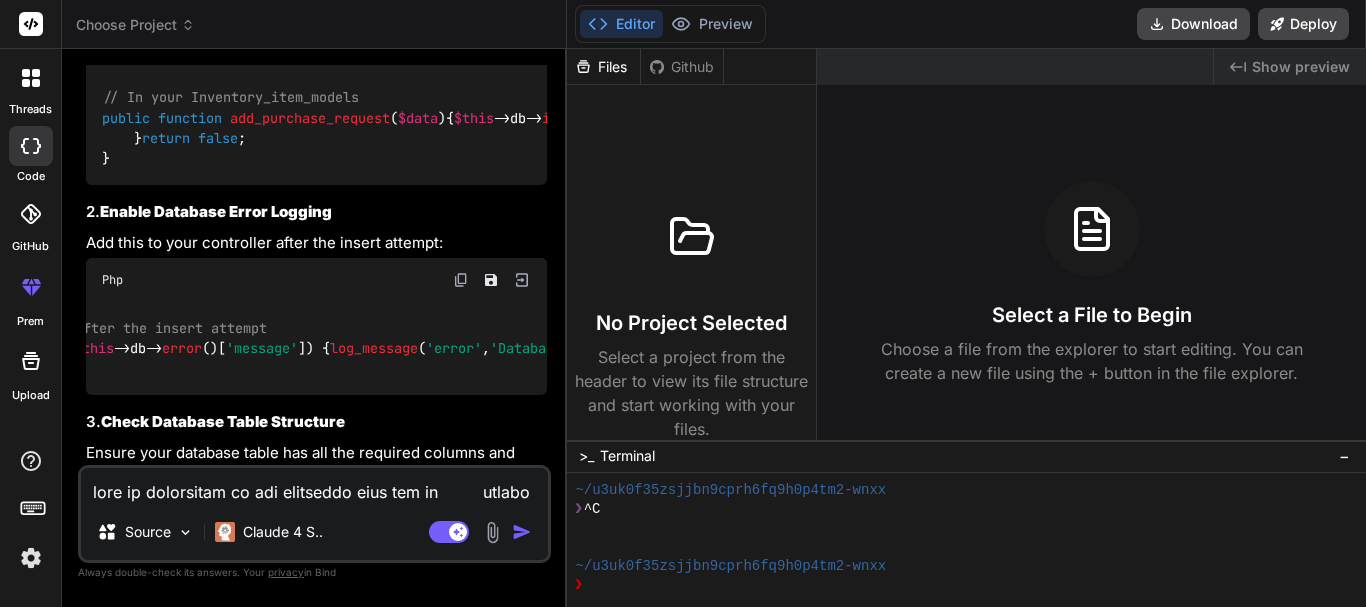 scroll, scrollTop: 0, scrollLeft: 0, axis: both 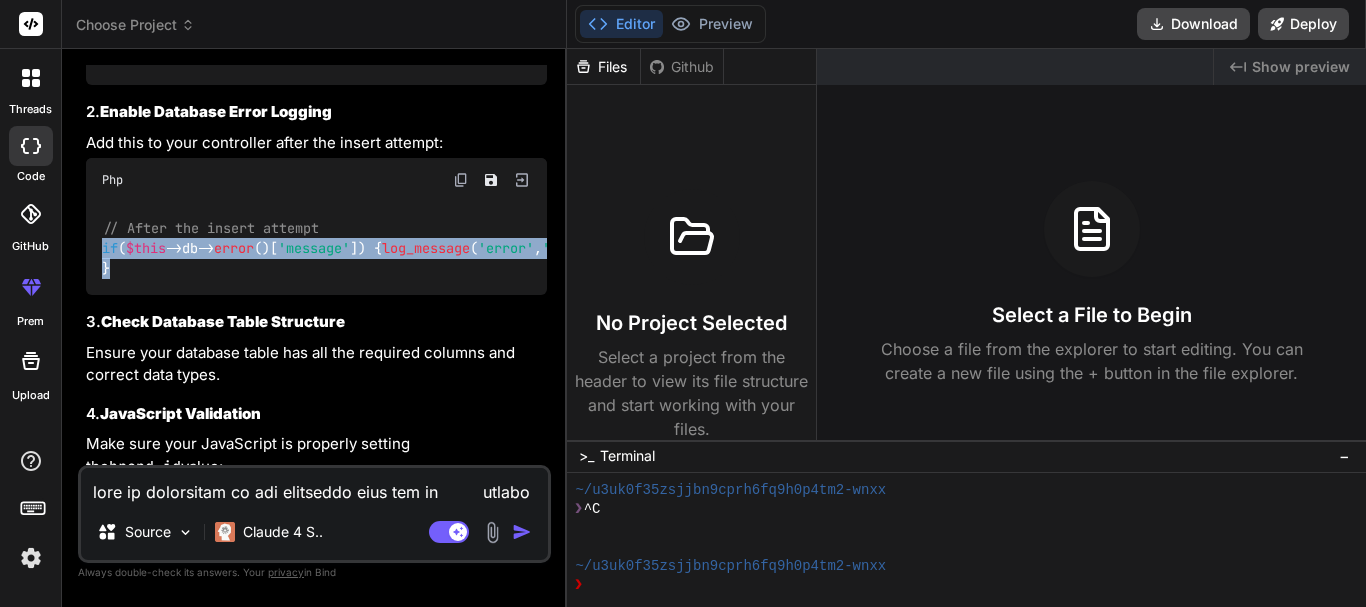 drag, startPoint x: 116, startPoint y: 244, endPoint x: 80, endPoint y: 204, distance: 53.814495 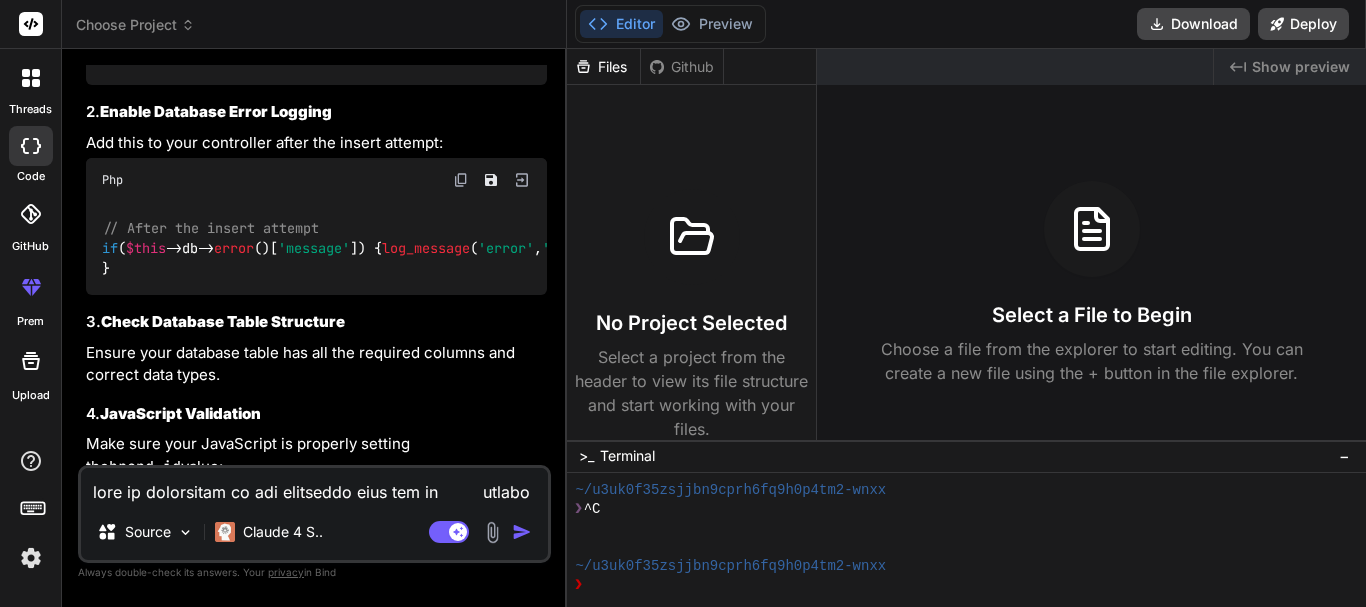 click at bounding box center [314, 486] 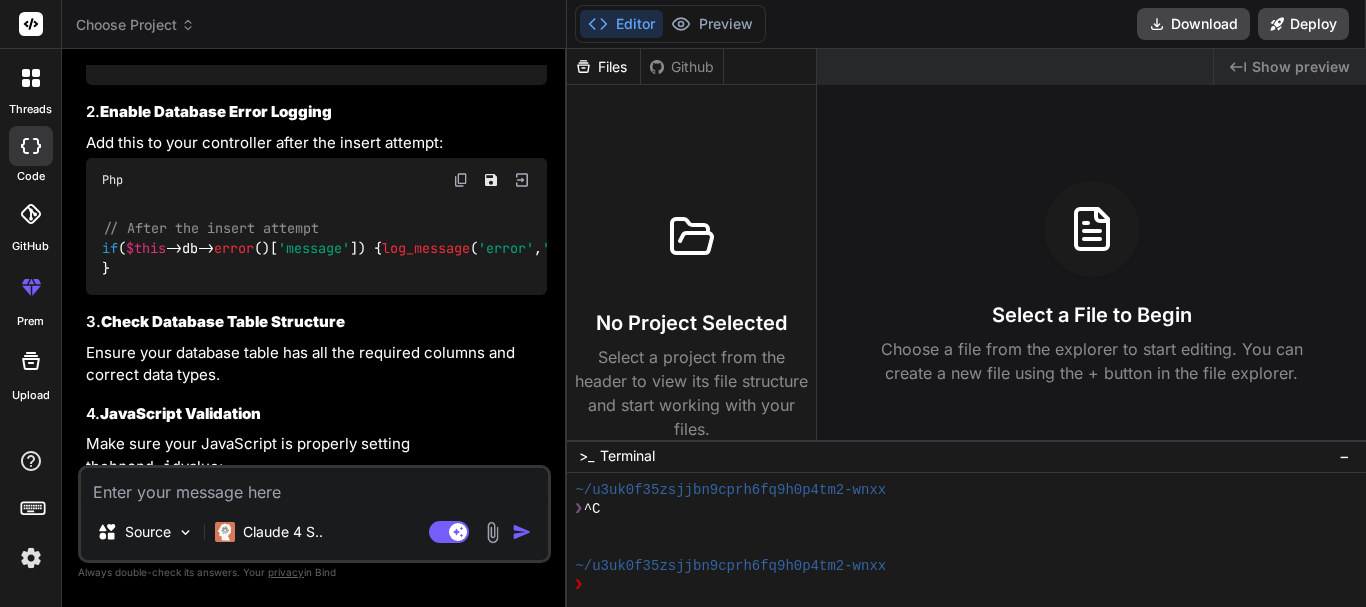 paste on "public function inventory_purchase_request()
{
$this->custom_lib->page_protect();
$data['staff_details'] = $this->Staff_models->get_staff_details_model($_SESSION['user_id']);
$this->custom_lib->has_access($data['staff_details']->role, 70, 'view');
// Get exchange rates for currency conversion
$data['exchange_rate'] = $this->Exchange_rate_models->get_all_exchange_rates();
$staff_name = $data['staff_details']->staff_fname . " " . $data['staff_details']->staff_lname;
// Set default date range
$data['start_date'] = date("Y-m-d");
$data['end_date'] = date("Y-m-t");
// Handle date filtering
if ($this->input->post('start_date') || $this->input->post('end_date')) {
$data['start_date'] = $this->input->post('start_date');
$data['end_date'] = $this->input->post('end_date');
}" 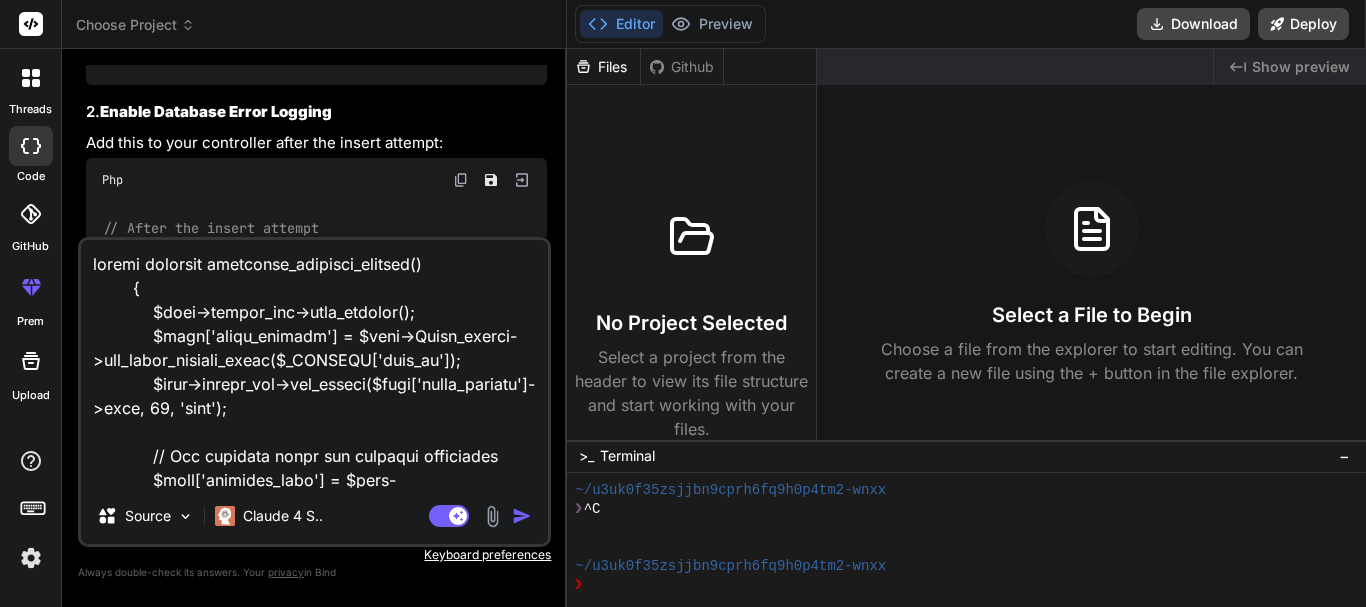 scroll, scrollTop: 4946, scrollLeft: 0, axis: vertical 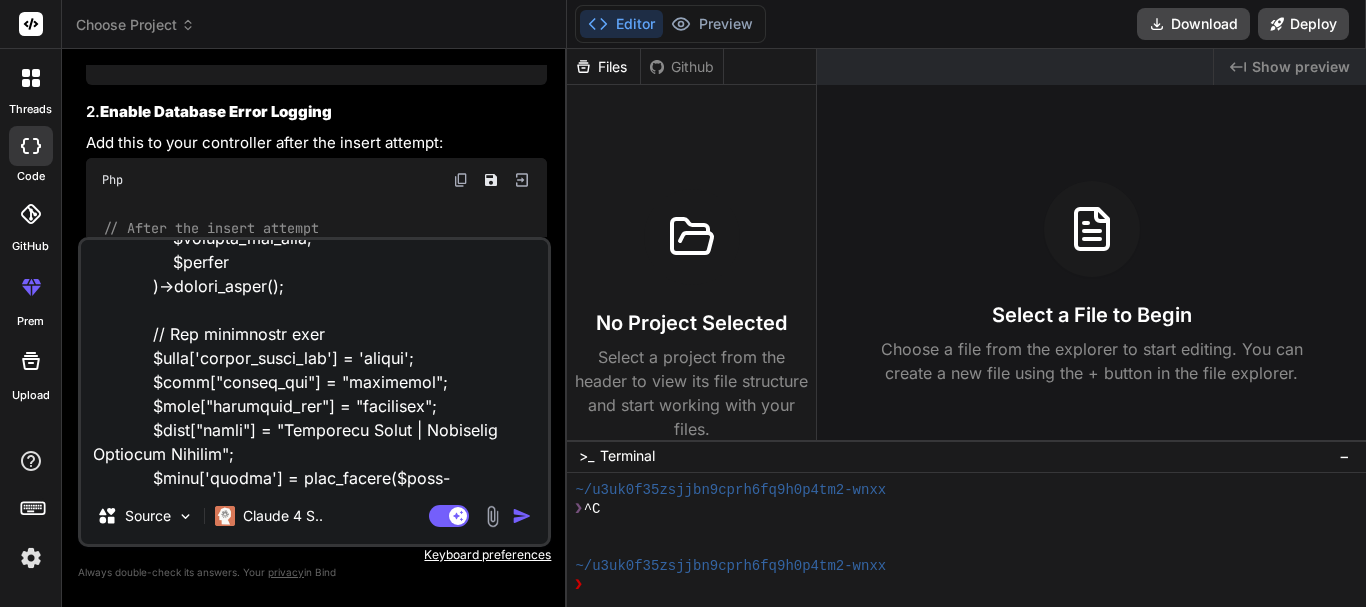 type 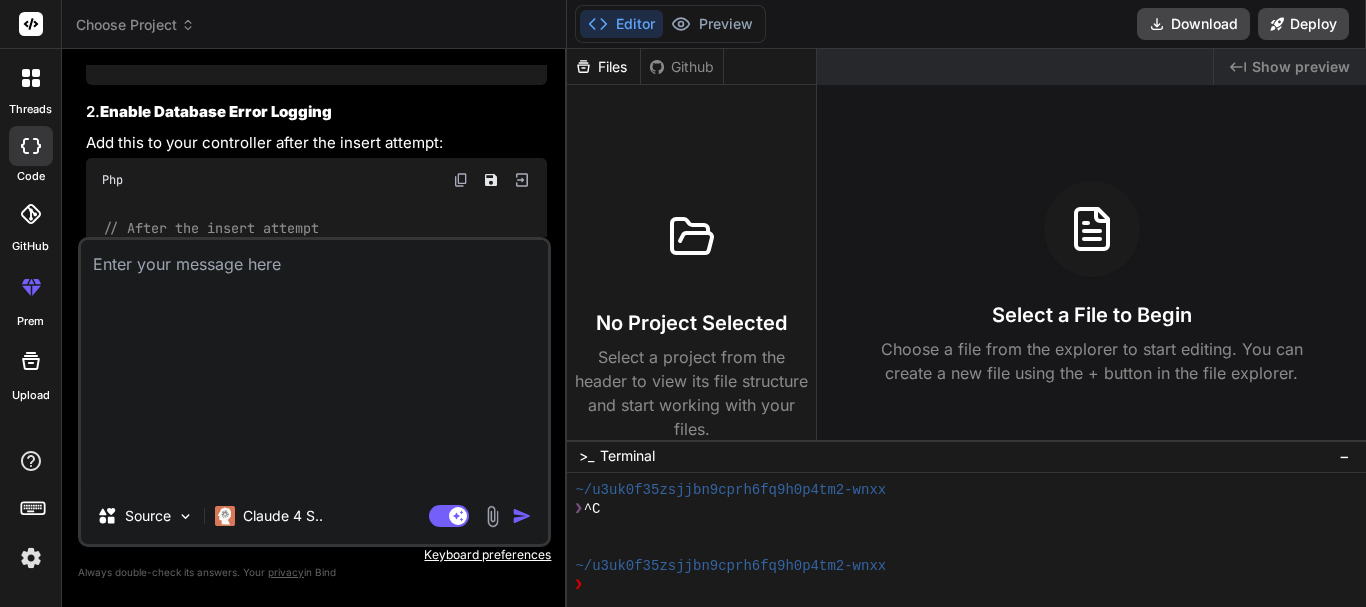 scroll, scrollTop: 0, scrollLeft: 0, axis: both 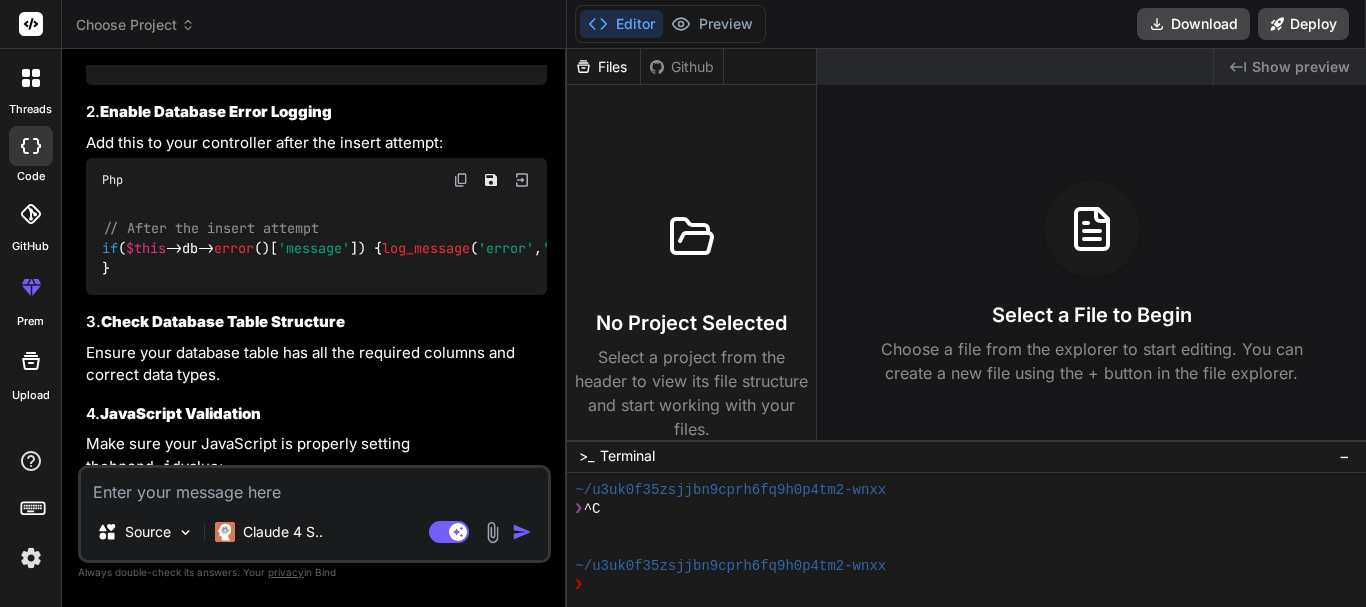 type on "T" 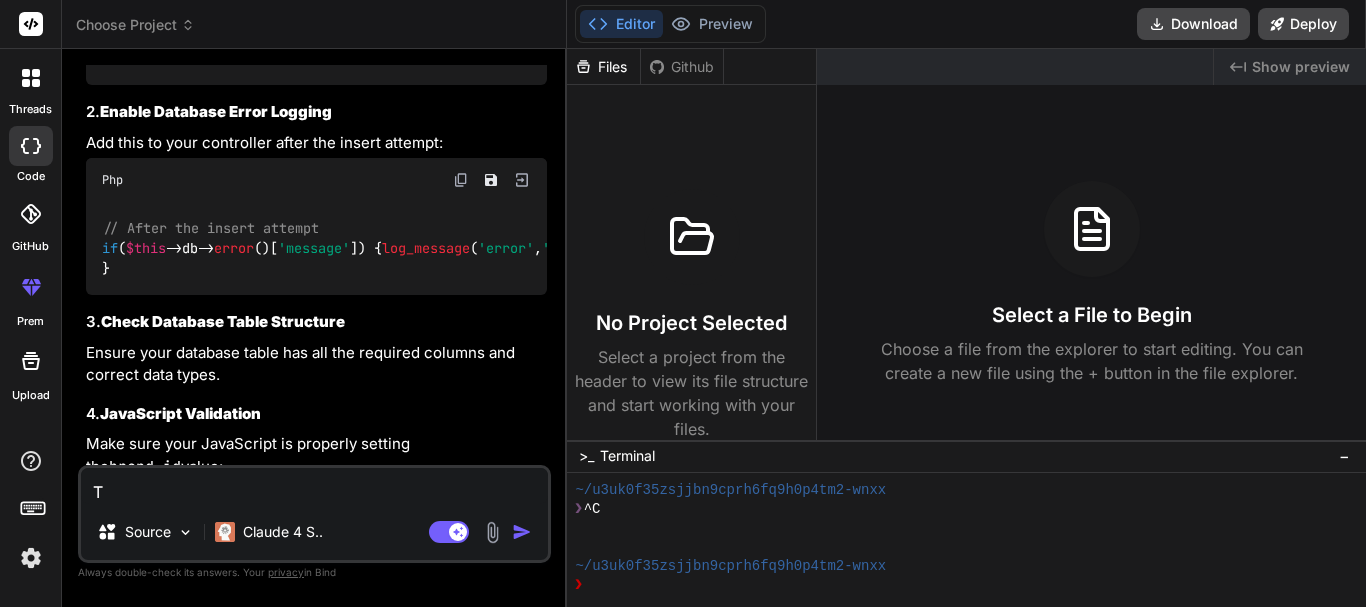 type on "Th" 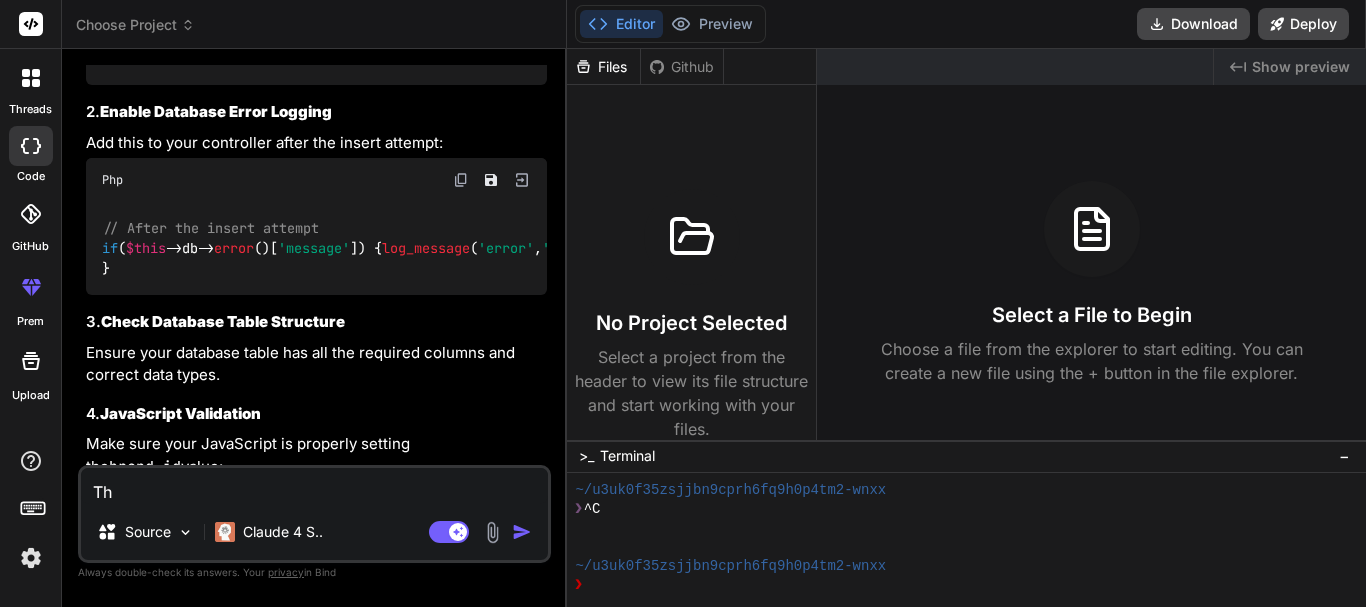 type on "Thi" 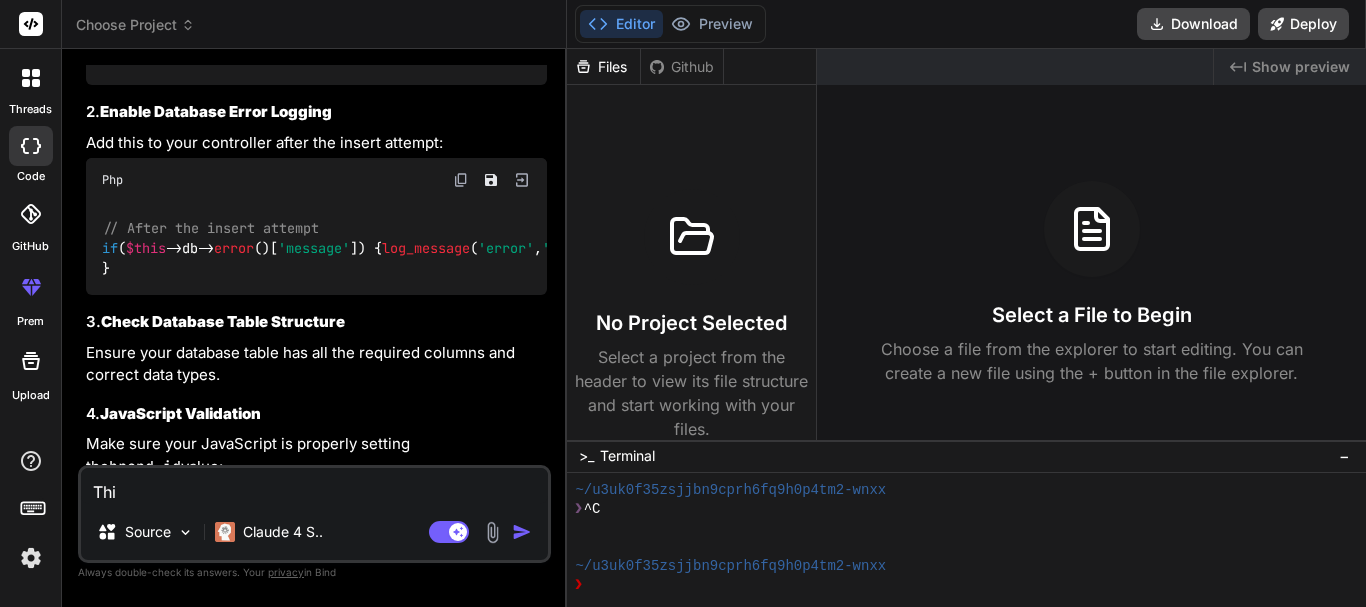 type on "This" 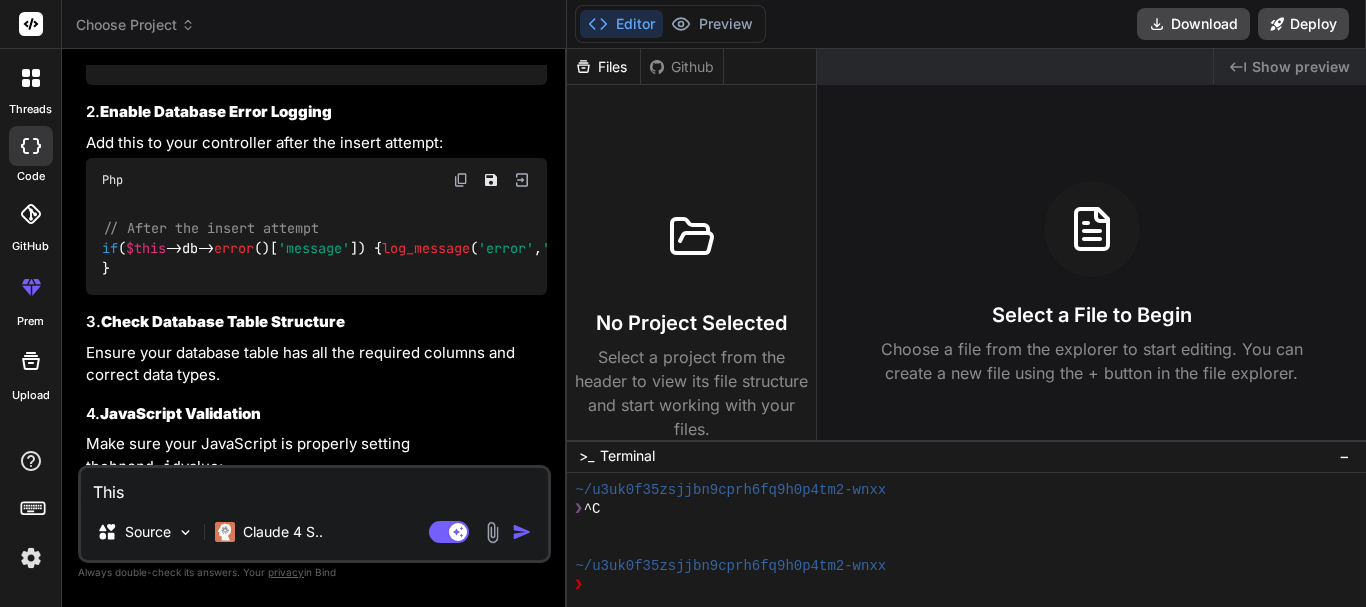 type on "This" 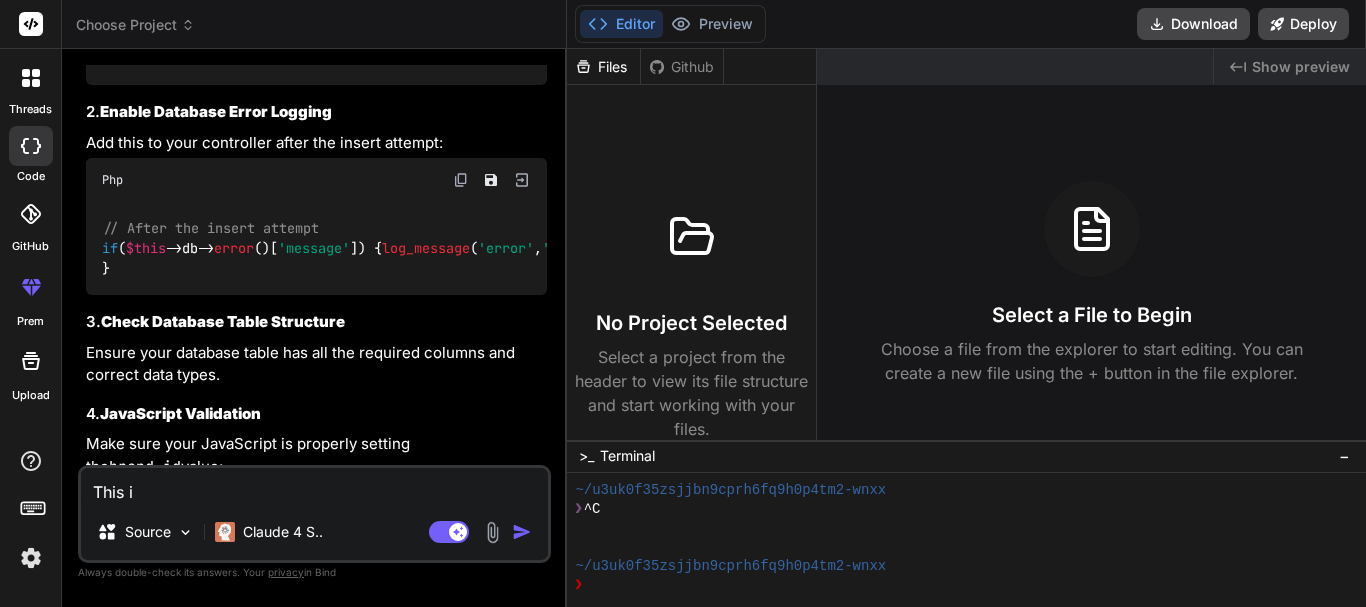 type on "This is" 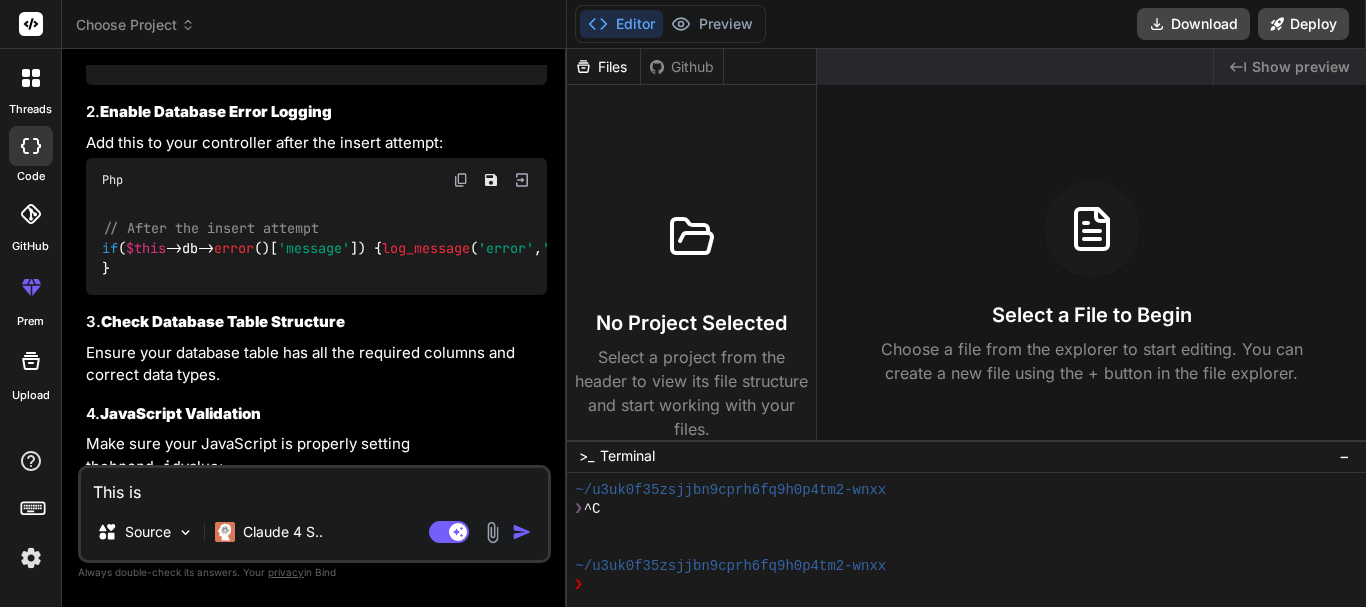 type on "This is" 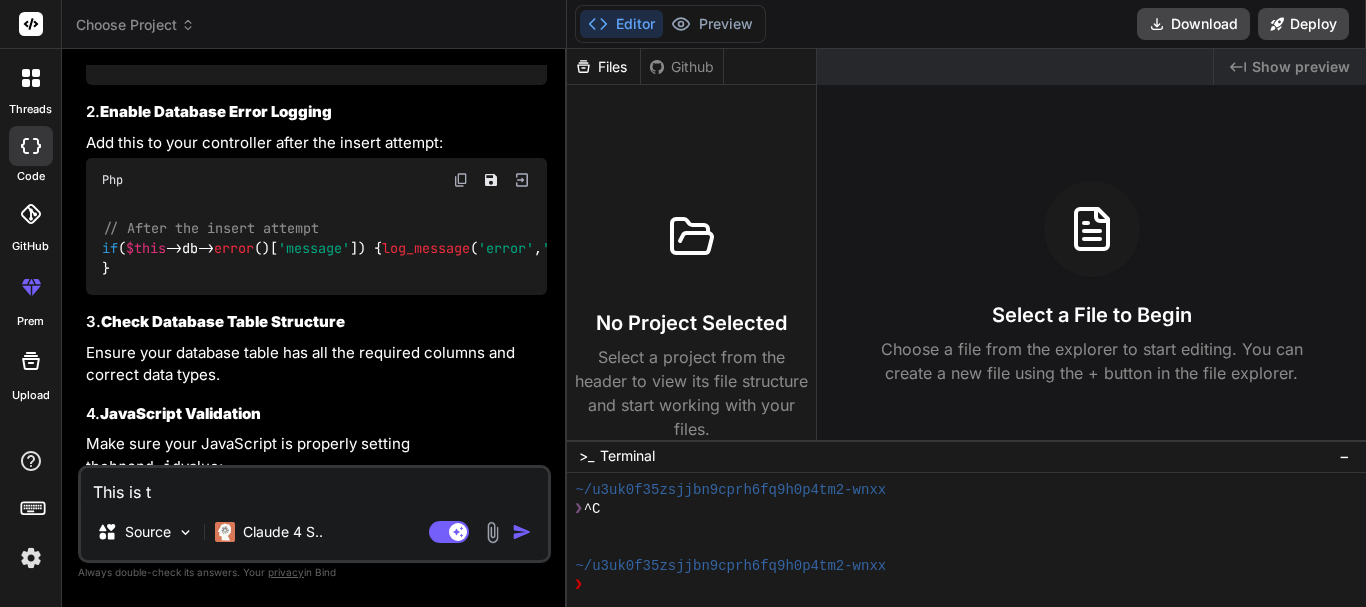 type on "x" 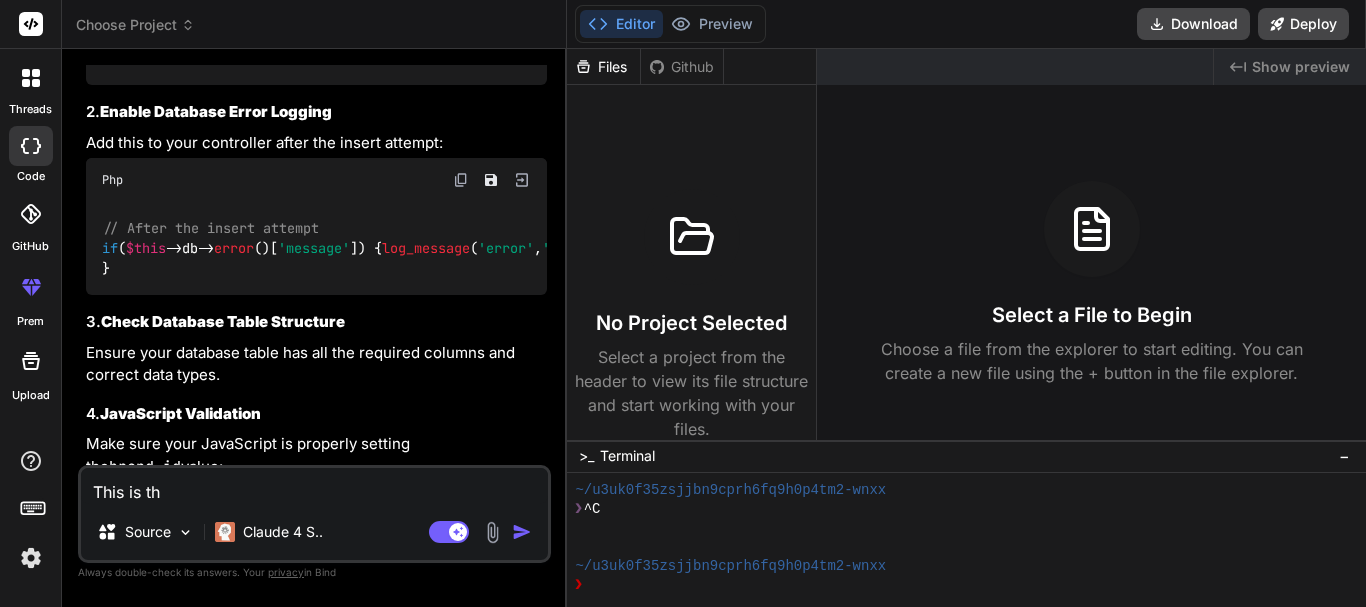 type on "This is the" 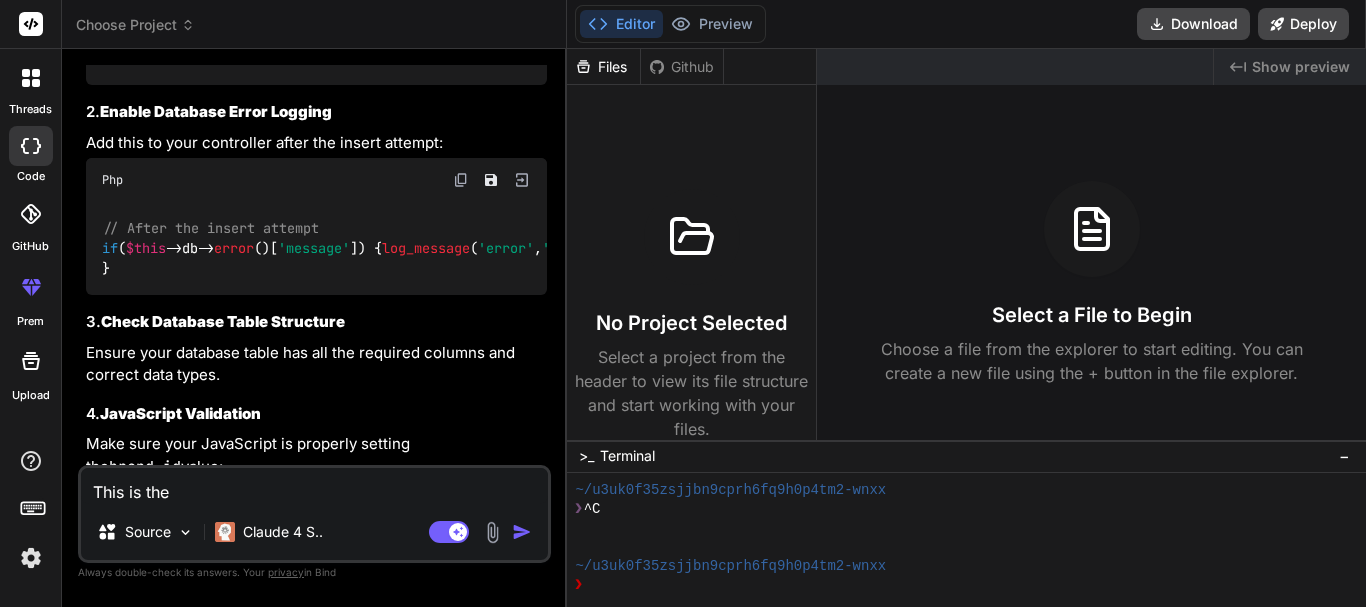 type on "This is the" 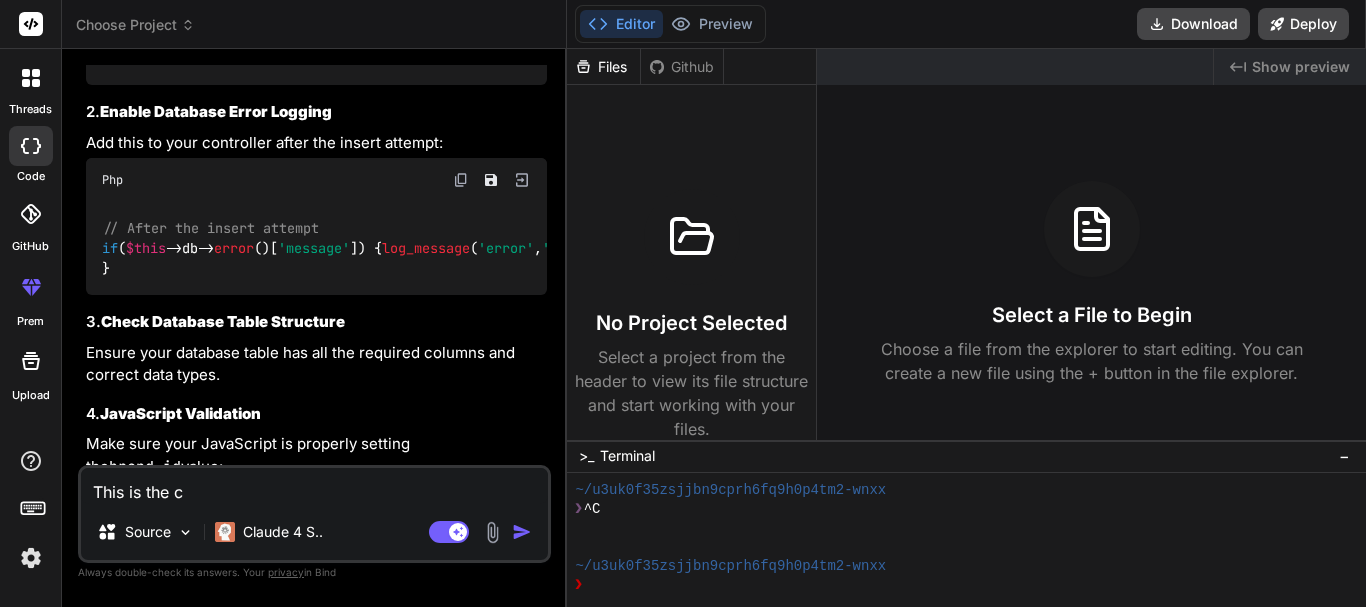 type on "x" 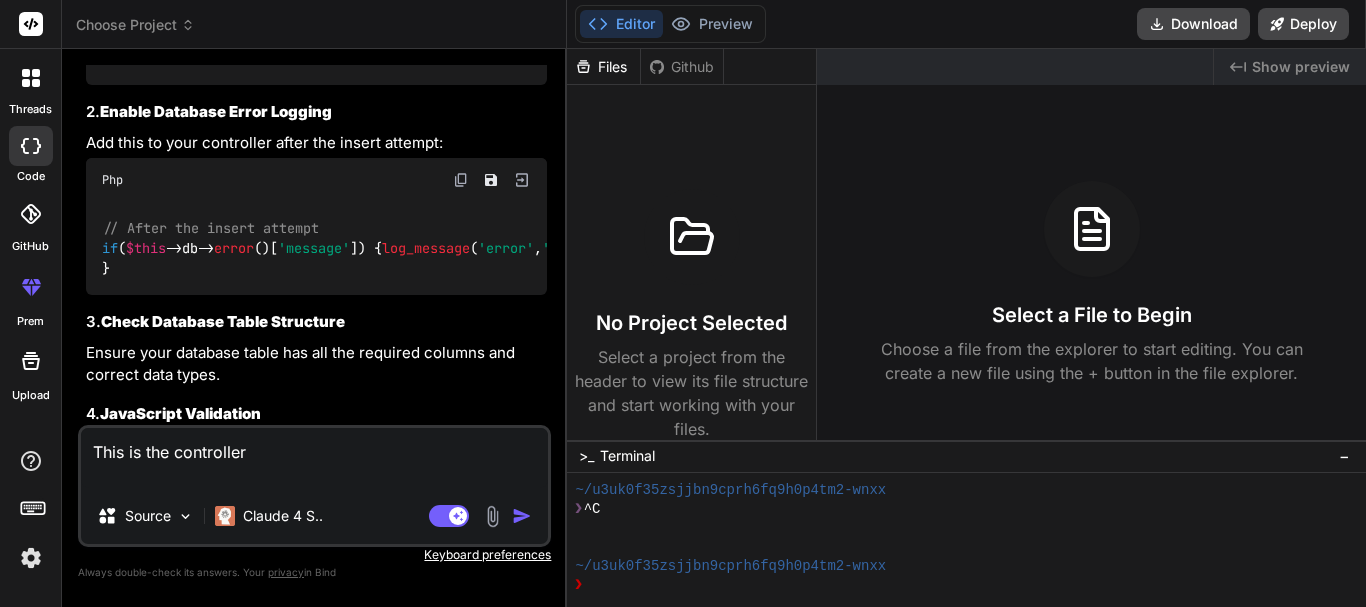paste on "public function inventory_purchase_request()
{
$this->custom_lib->page_protect();
$data['staff_details'] = $this->Staff_models->get_staff_details_model($_SESSION['user_id']);
$this->custom_lib->has_access($data['staff_details']->role, 70, 'view');
// Get exchange rates for currency conversion
$data['exchange_rate'] = $this->Exchange_rate_models->get_all_exchange_rates();
$staff_name = $data['staff_details']->staff_fname . " " . $data['staff_details']->staff_lname;
// Set default date range
$data['start_date'] = date("Y-m-d");
$data['end_date'] = date("Y-m-t");
// Handle date filtering
if ($this->input->post('start_date') || $this->input->post('end_date')) {
$data['start_date'] = $this->input->post('start_date');
$data['end_date'] = $this->input->post('end_date');
}" 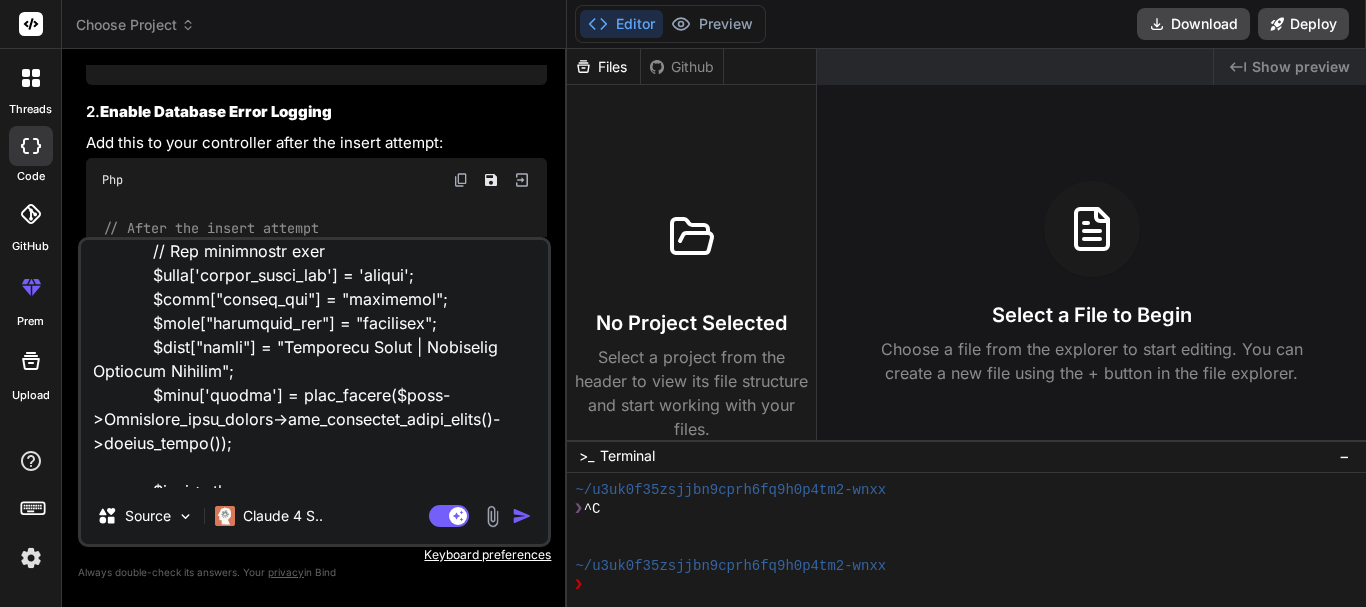 scroll, scrollTop: 5068, scrollLeft: 0, axis: vertical 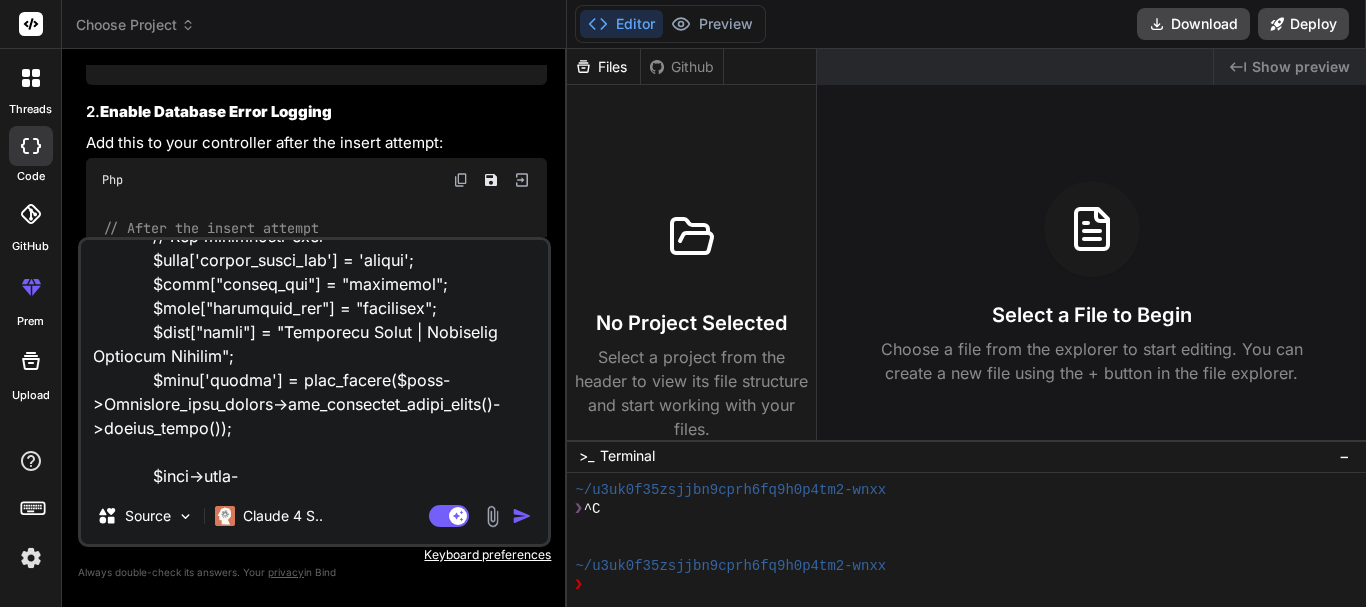 paste on "<!DOCTYPE html>
<html>
<?php $this->load->view('template/header')?>
<link rel="stylesheet" href="<?php echo base_url('public/css/billings/bills_raised_supervisor_view.css')?>">
<link rel="stylesheet" href="<?php echo base_url('public/css/inventory_items/inventory_purchase.css')?>">
<link rel="stylesheet" href="<?php echo base_url('public/css/appointments.css')?>">
<link rel="stylesheet" href="<?php echo base_url('public/css/clinic_visits/nursing_process.css')?>">
<link rel="stylesheet" href="<?php echo base_url('public/css/clinic_visits/nurse_care_plan.css')?>">
<!--body of webpage with a js function on window screen change-->
<body class="opd_visit_details deposite_home">
<!--topnav begins-->
<?php $this->load->view('template/page_template')?>
<!--topnav ends-->
<!--section begins-->
<div class="section">
<div id="webMain" class="main">
<span
class="mobile_btn"
href="#"
style="cursor: pointer; margin-left: 1px"
onclick="toggleSideBar()"
...>" 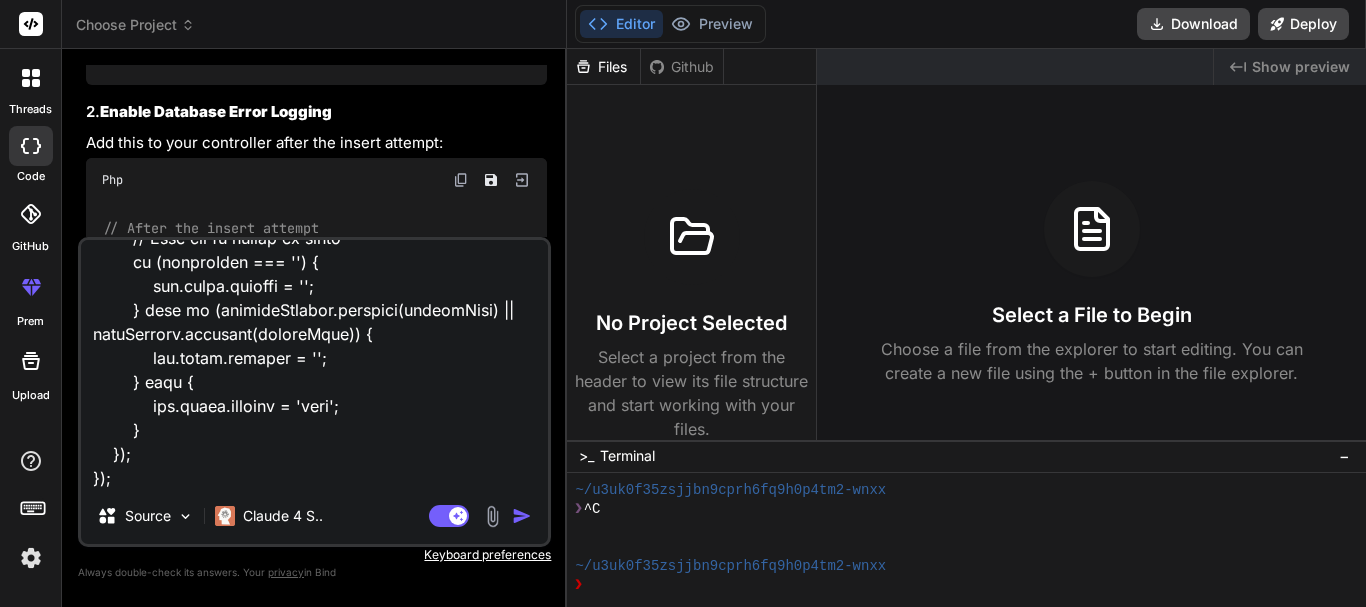 scroll, scrollTop: 24890, scrollLeft: 0, axis: vertical 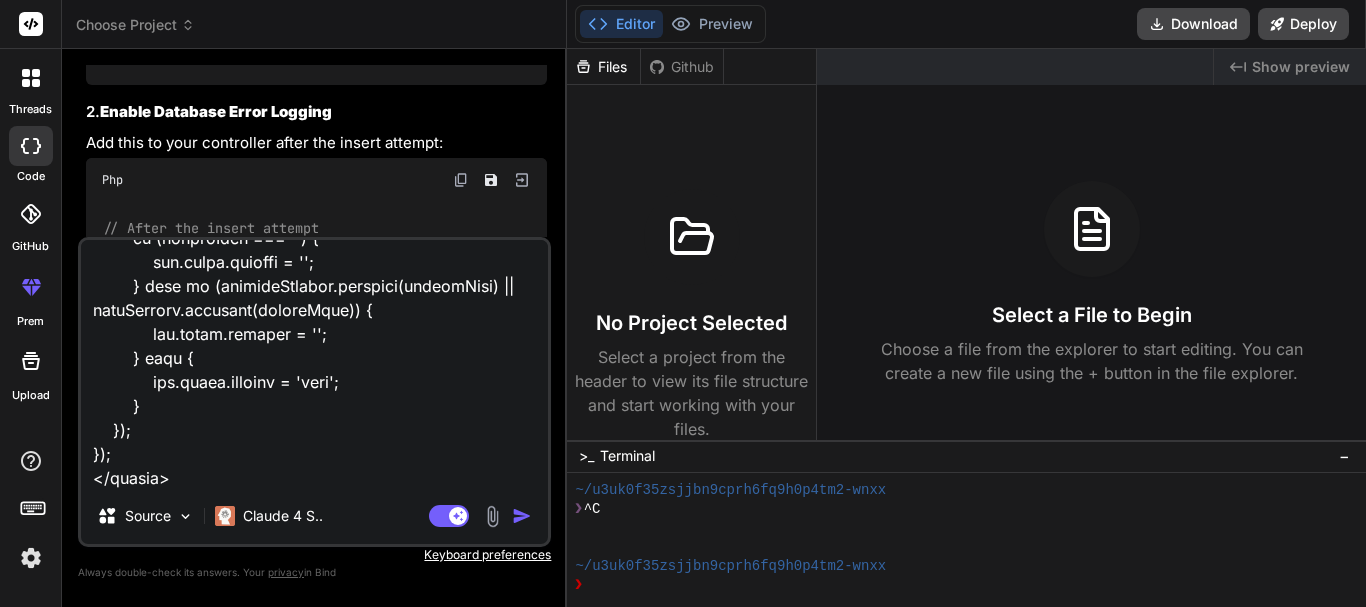 paste on "inventory_purchase_request" 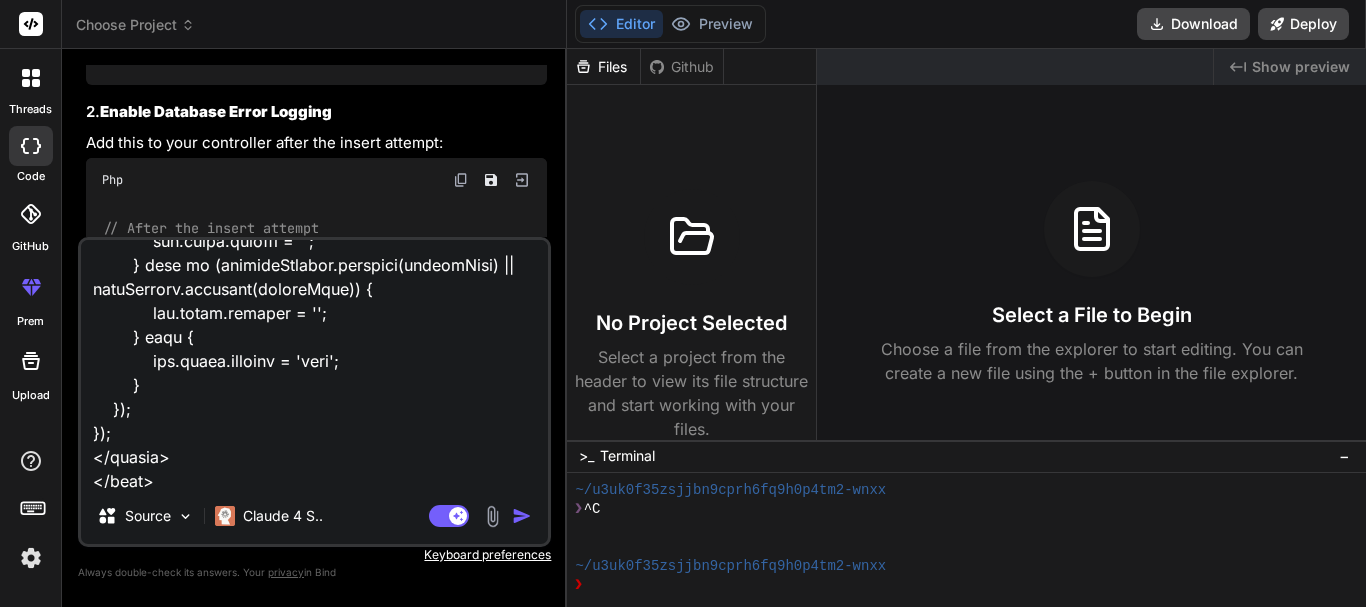 scroll, scrollTop: 24916, scrollLeft: 0, axis: vertical 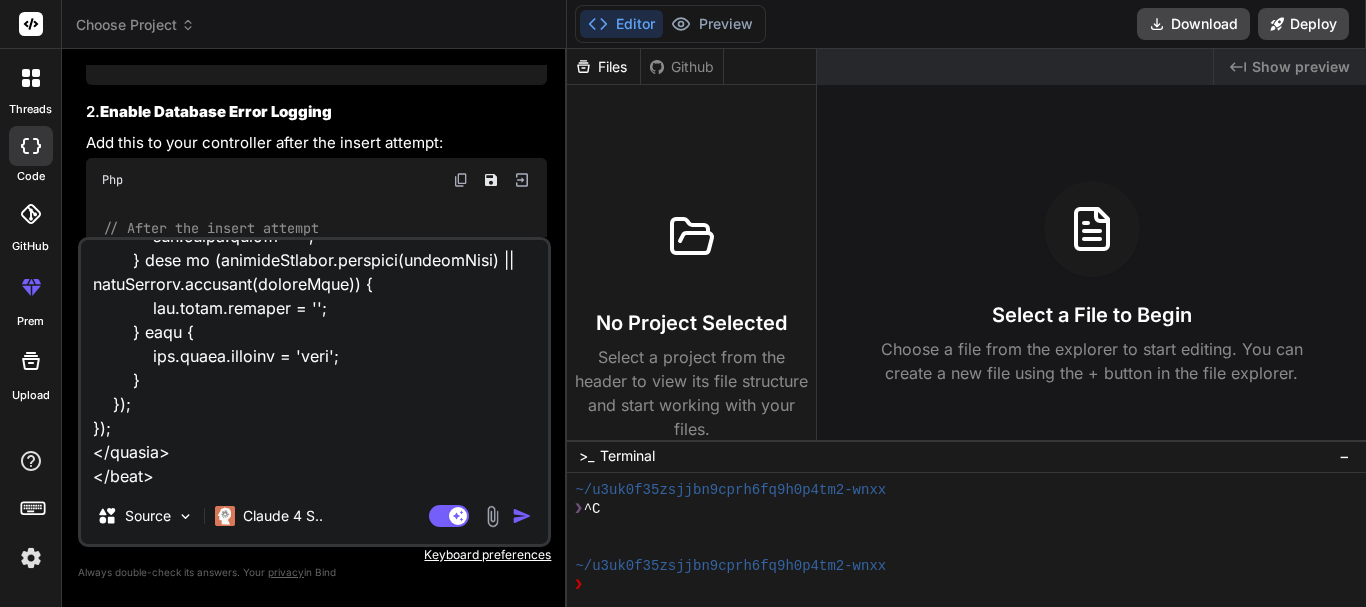 click at bounding box center [314, 364] 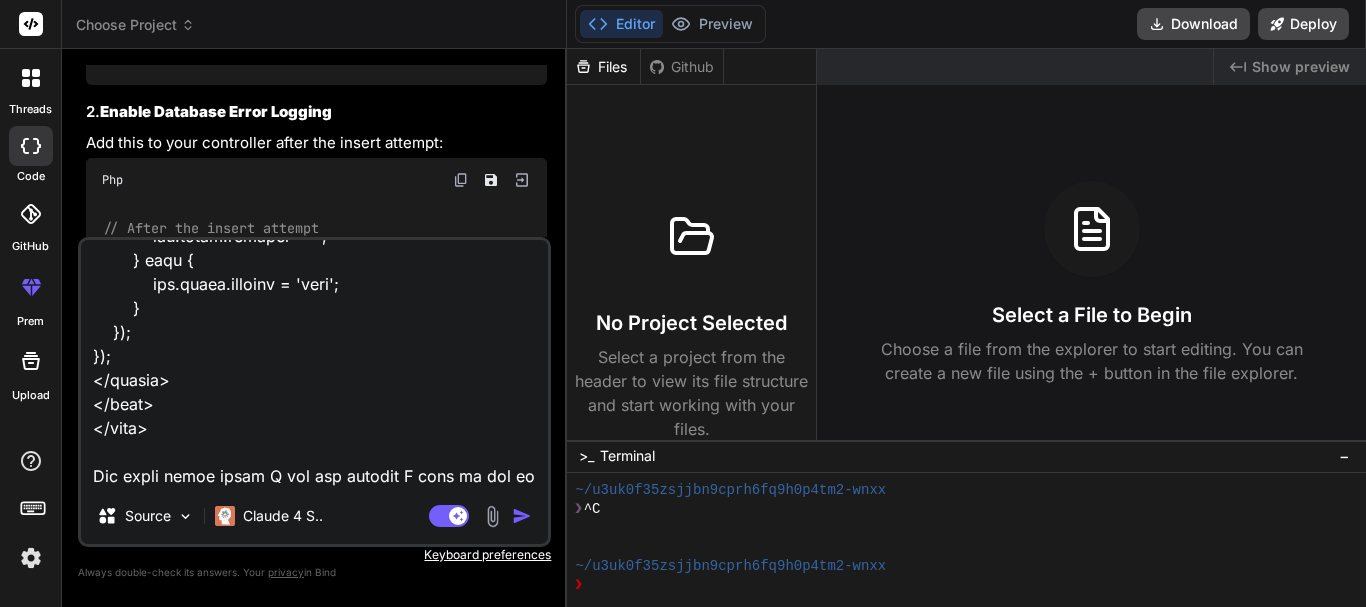 scroll, scrollTop: 24964, scrollLeft: 0, axis: vertical 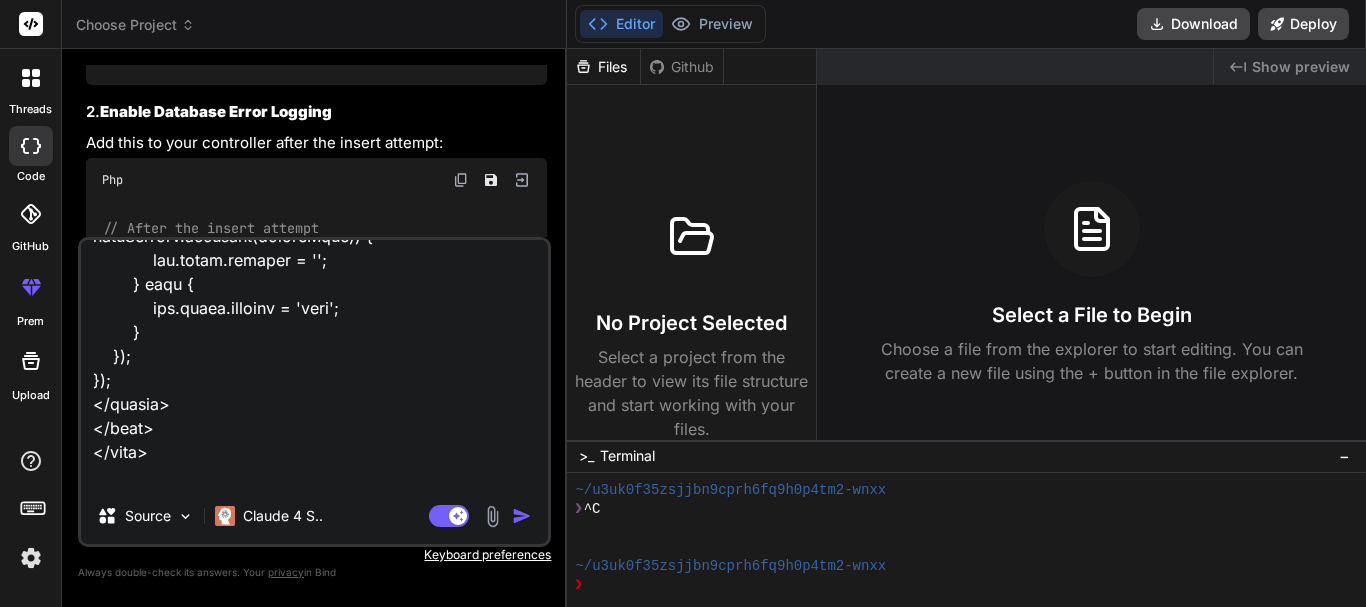 click at bounding box center [314, 364] 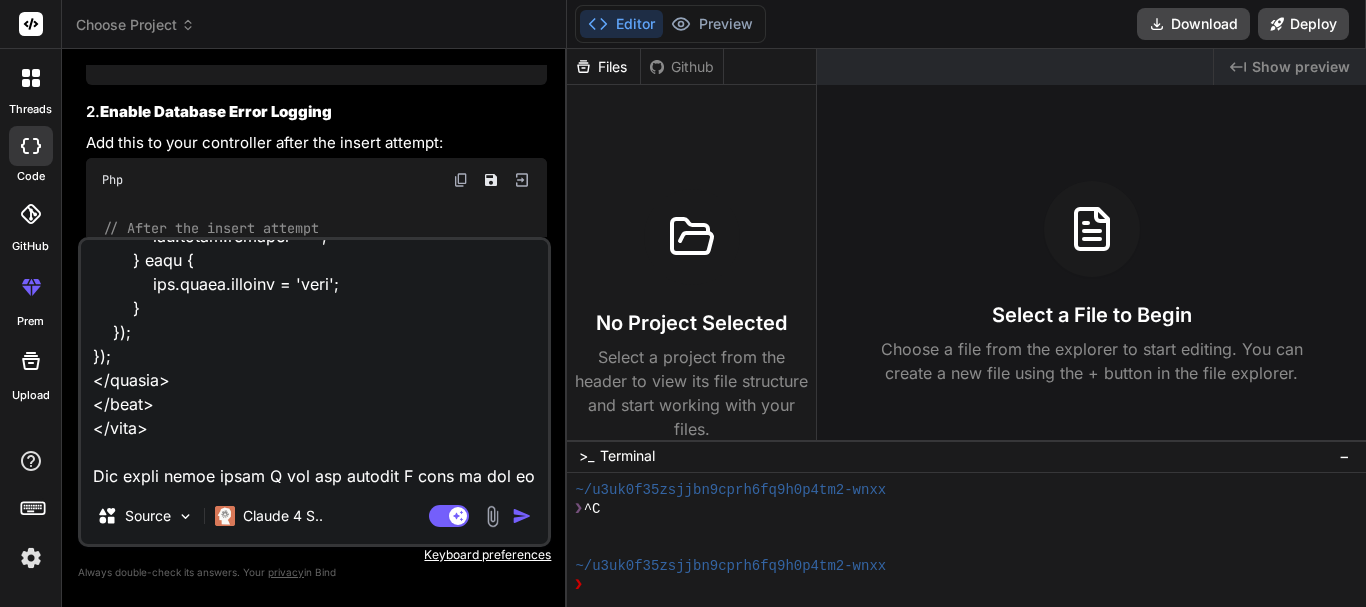 click at bounding box center [314, 364] 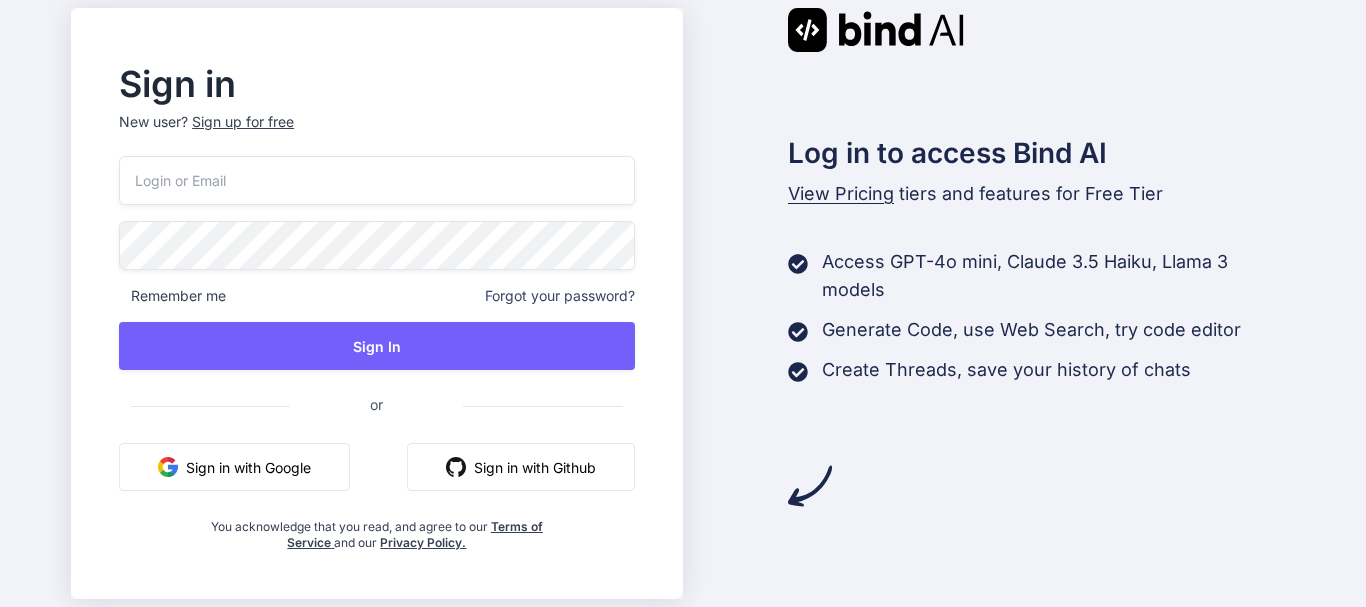 scroll, scrollTop: 0, scrollLeft: 0, axis: both 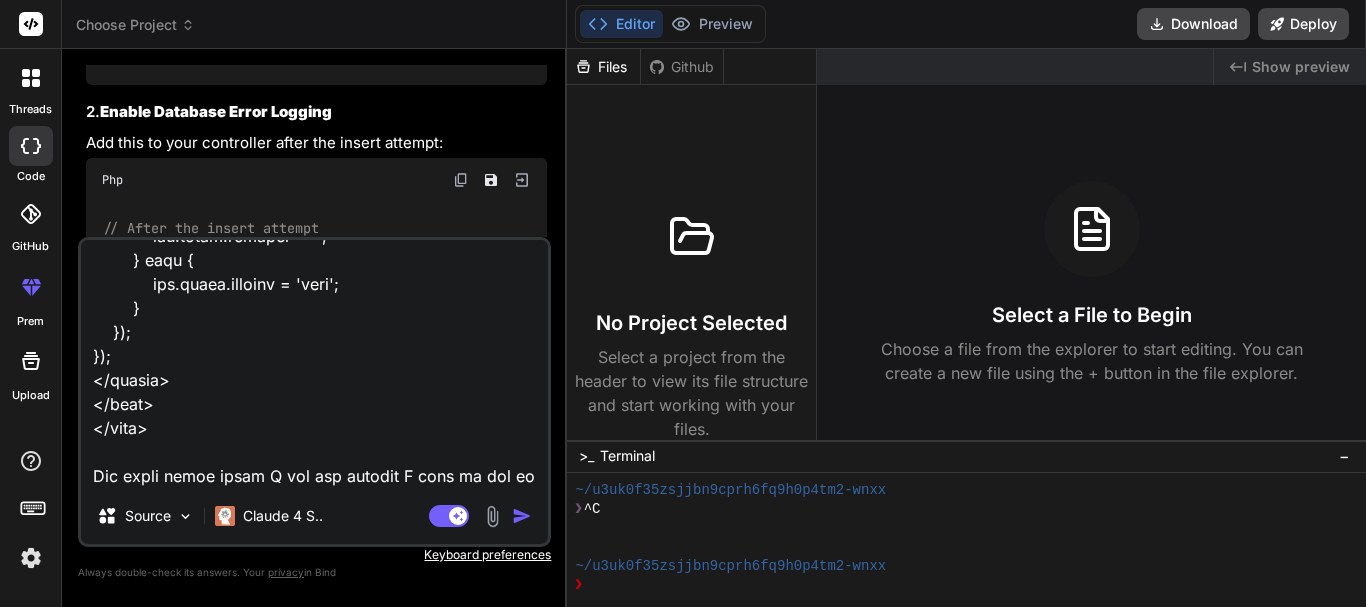 type on "This is the controller
public function inventory_purchase_request()
{
$this->custom_lib->page_protect();
$data['staff_details'] = $this->Staff_models->get_staff_details_model($_SESSION['user_id']);
$this->custom_lib->has_access($data['staff_details']->role, 70, 'view');
// Get exchange rates for currency conversion
$data['exchange_rate'] = $this->Exchange_rate_models->get_all_exchange_rates();
$staff_name = $data['staff_details']->staff_fname . " " . $data['staff_details']->staff_lname;
// Set default date range
$data['start_date'] = date("Y-m-d");
$data['end_date'] = date("Y-m-t");
// Handle date filtering
if ($this->input->post('start_date') || $this->input->post('end_date')) {
$data['start_date'] = $this->input->post('start_date');
$data['end_date'] = $this->input->post('end_date');
..." 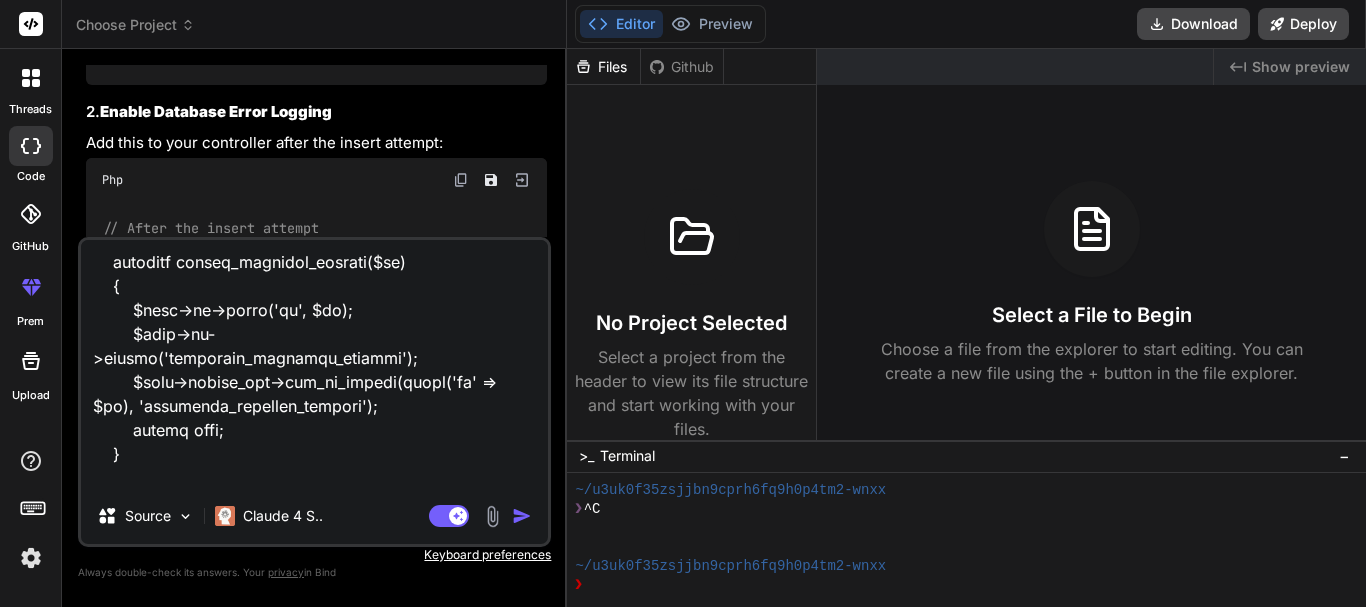 type 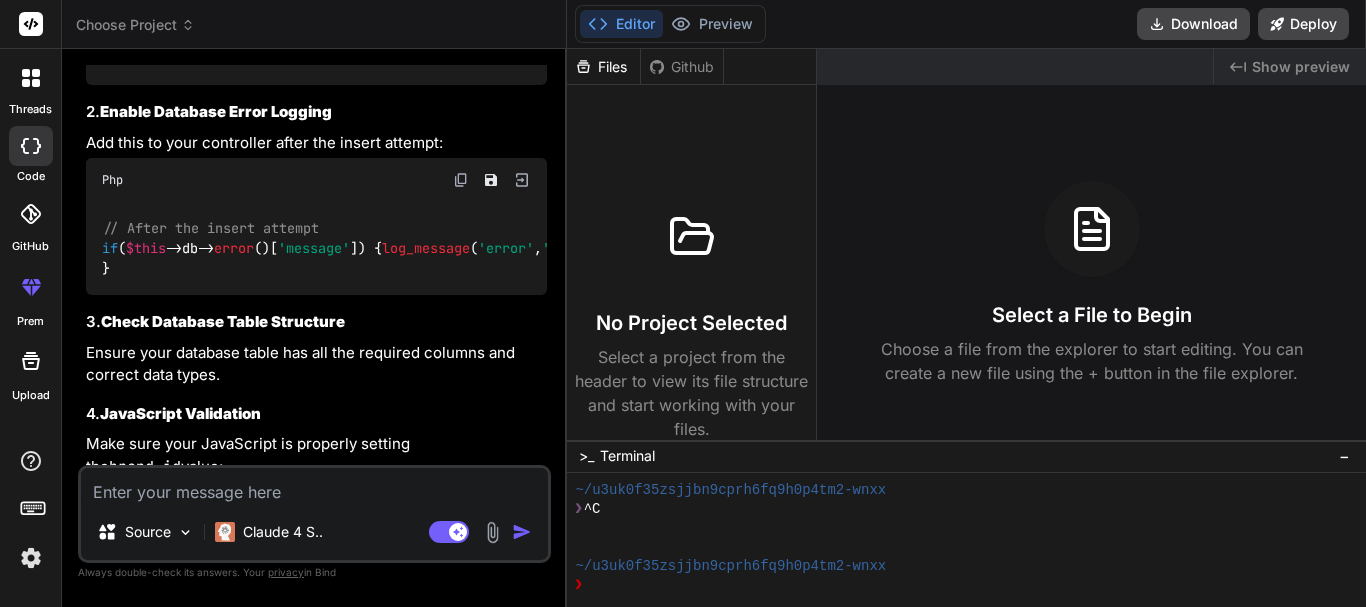 scroll, scrollTop: 0, scrollLeft: 0, axis: both 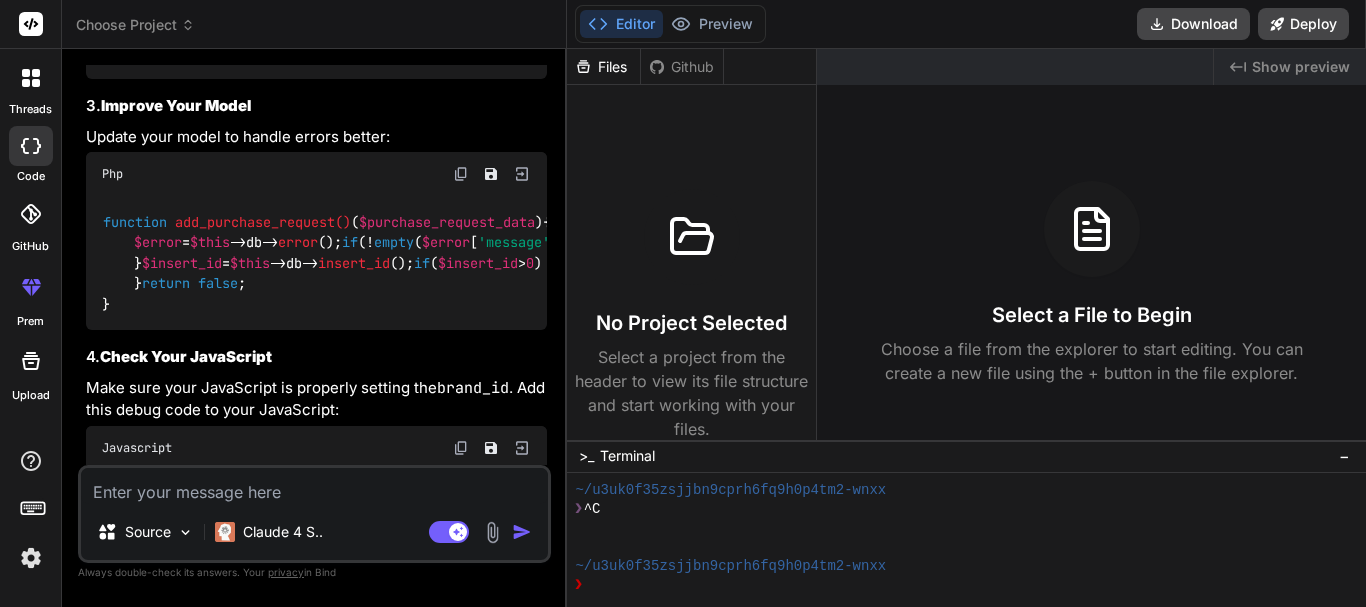 type on "x" 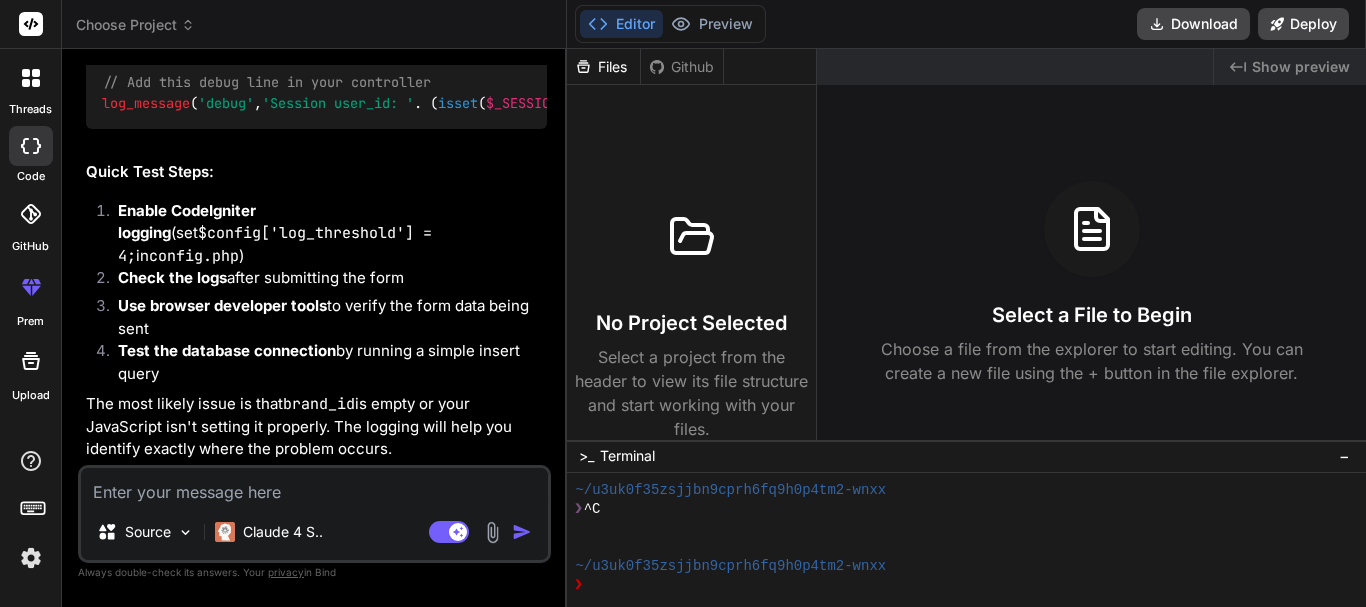 scroll, scrollTop: 22957, scrollLeft: 0, axis: vertical 